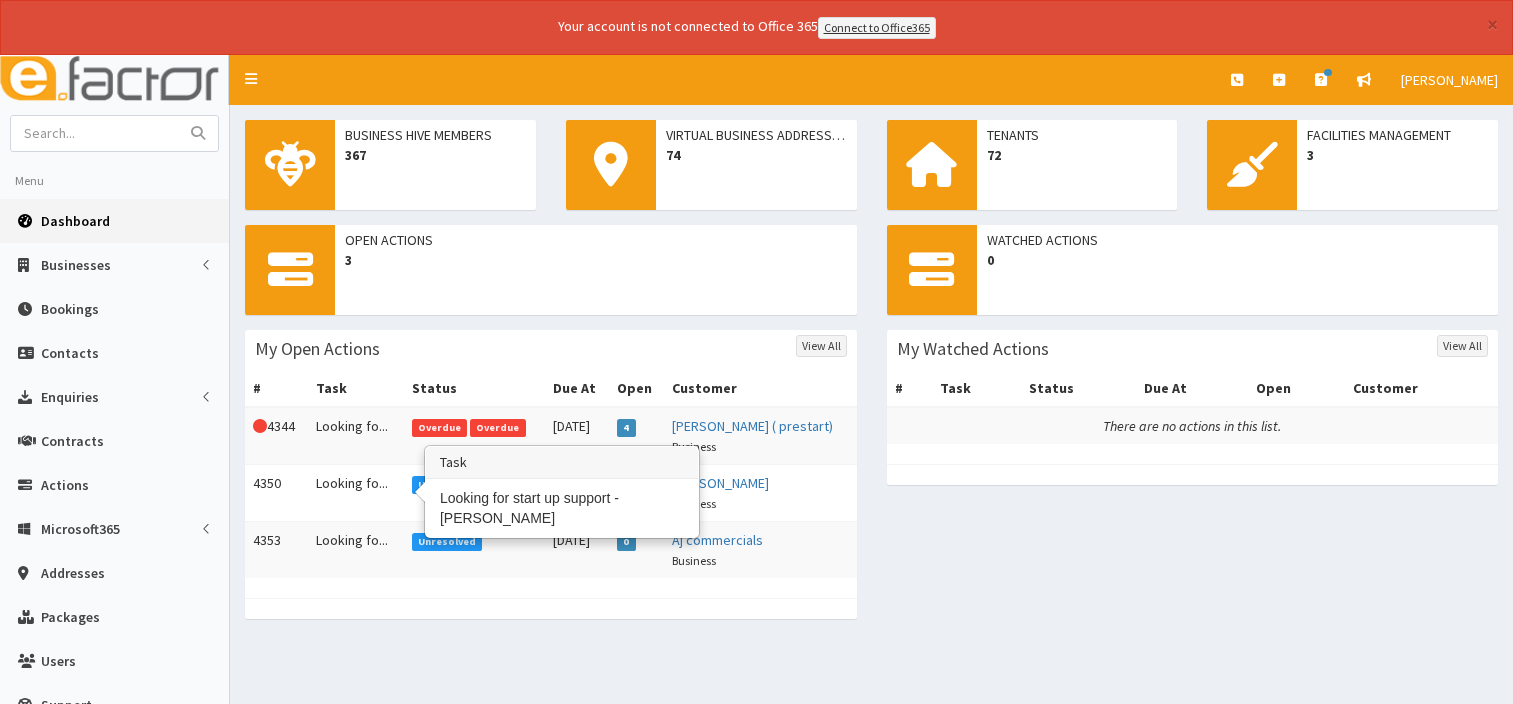 scroll, scrollTop: 0, scrollLeft: 0, axis: both 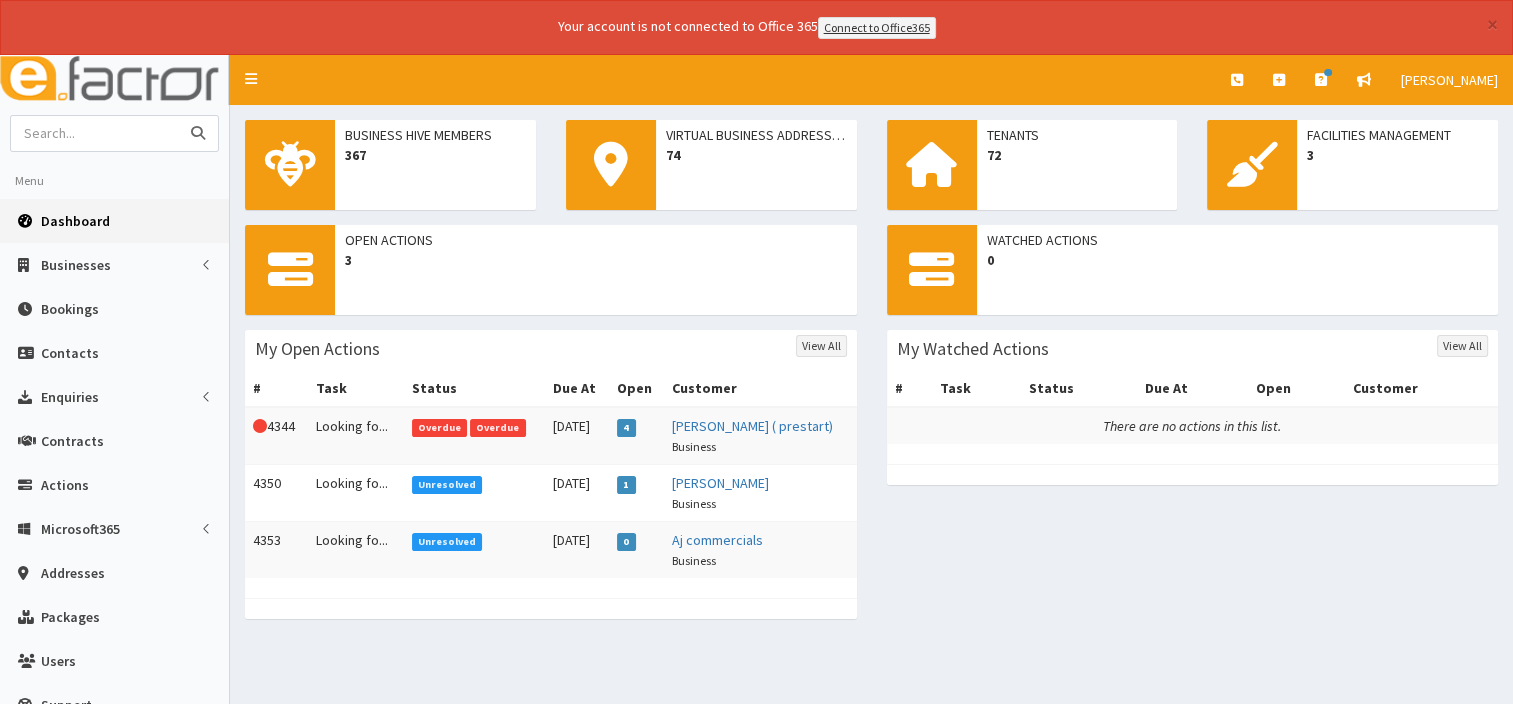 click at bounding box center (95, 133) 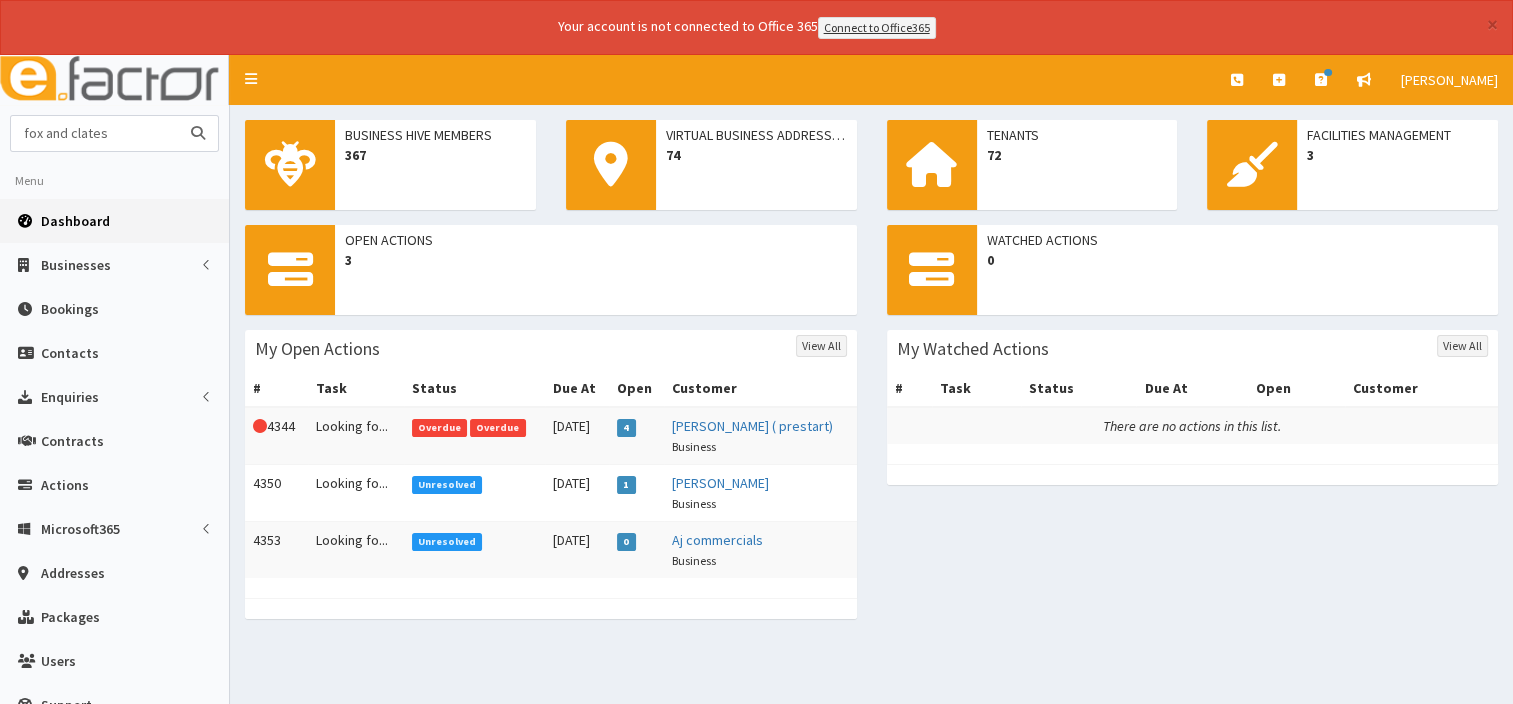 type on "fox and clates" 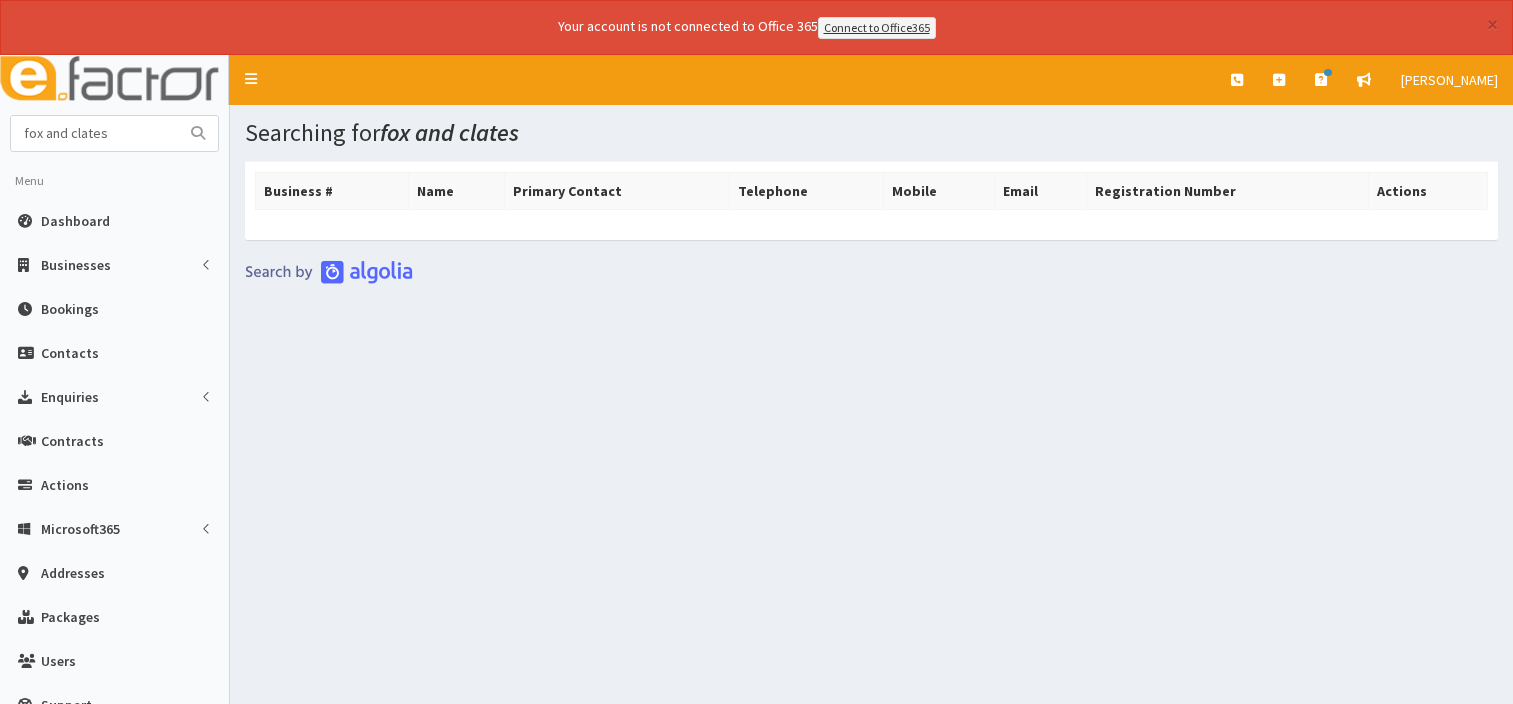 scroll, scrollTop: 0, scrollLeft: 0, axis: both 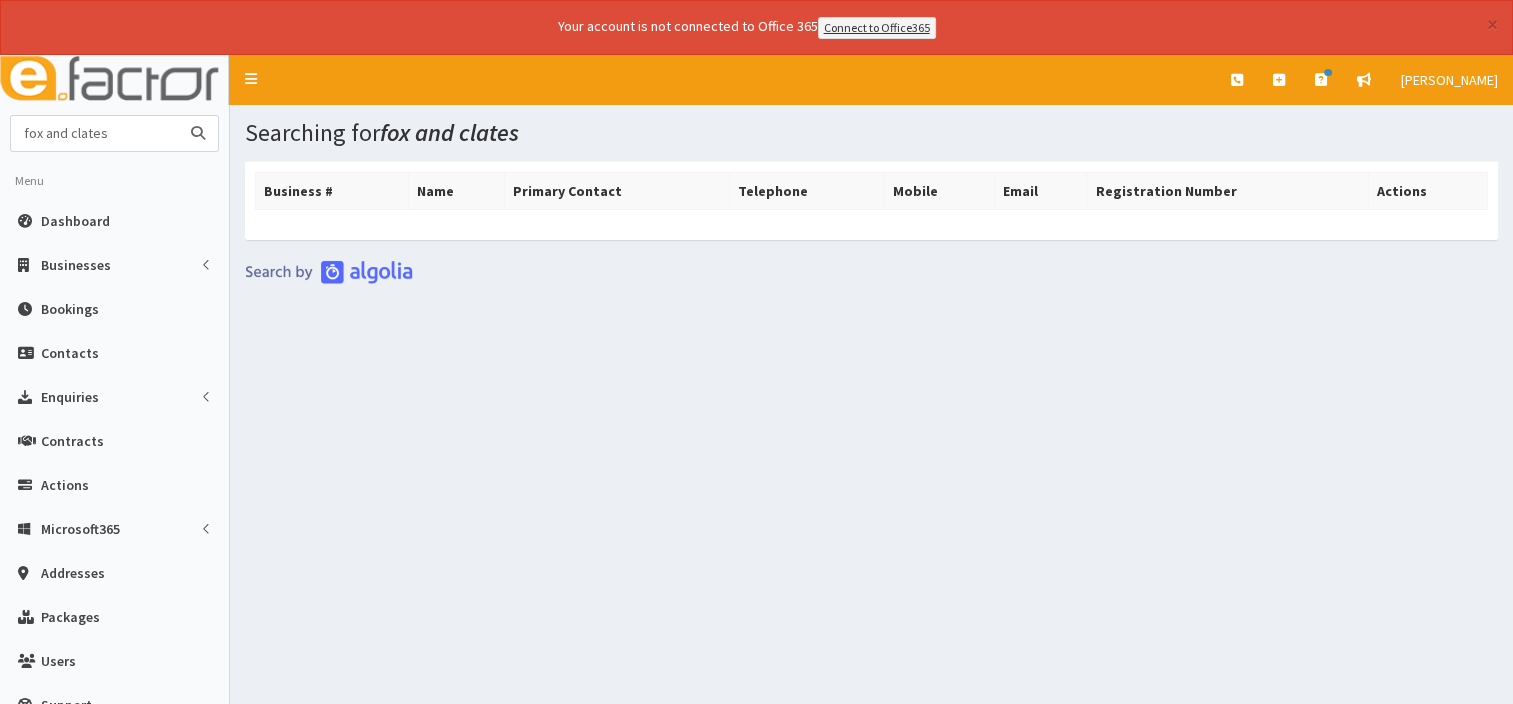 click on "fox and clates" at bounding box center (95, 133) 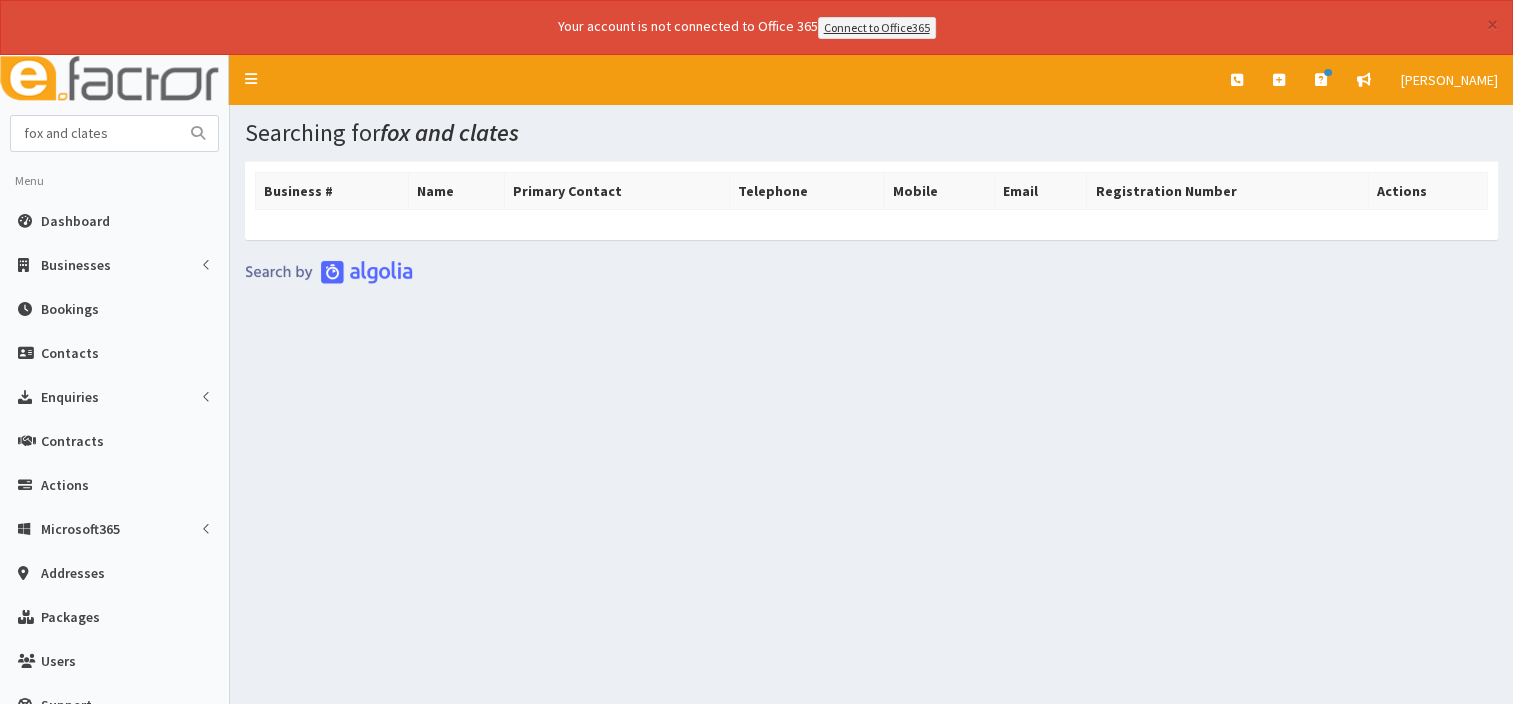 click at bounding box center (198, 133) 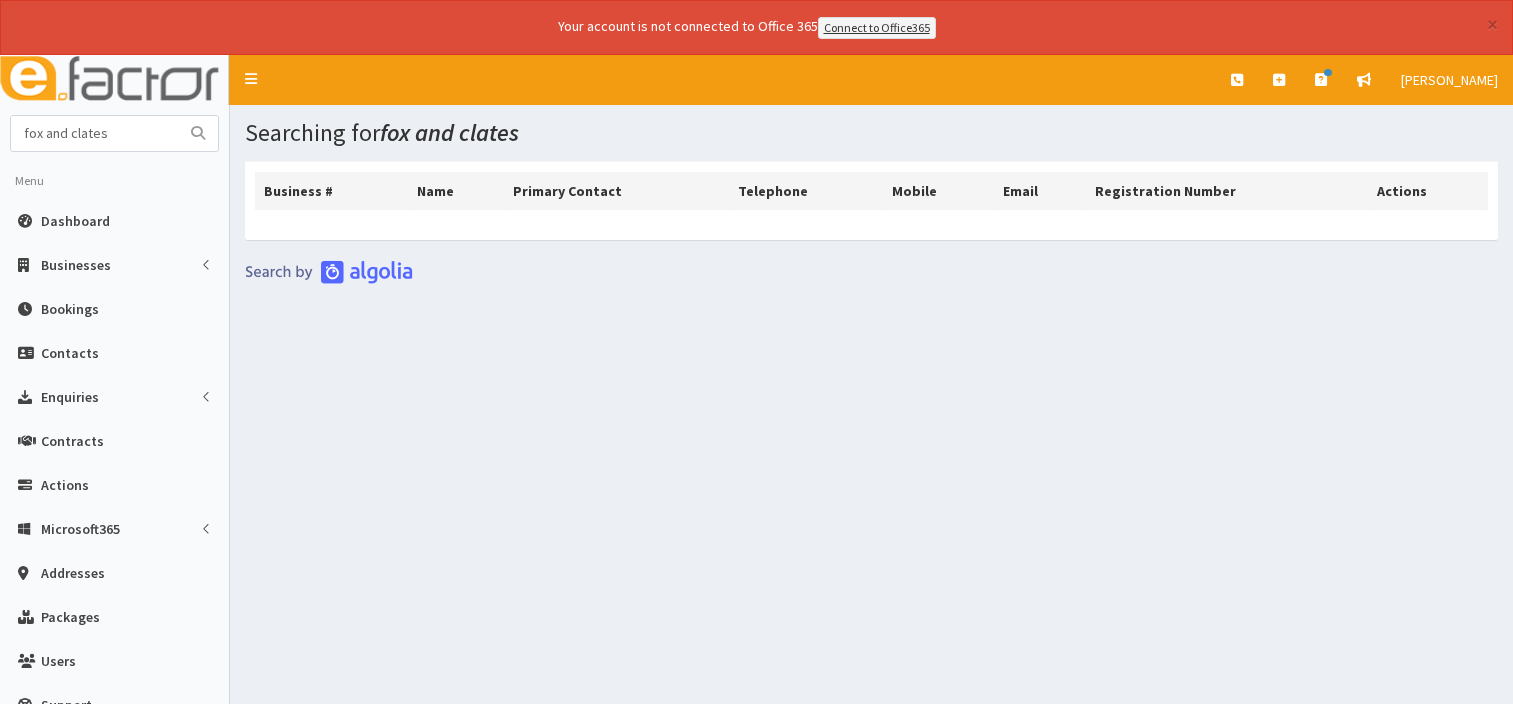 scroll, scrollTop: 0, scrollLeft: 0, axis: both 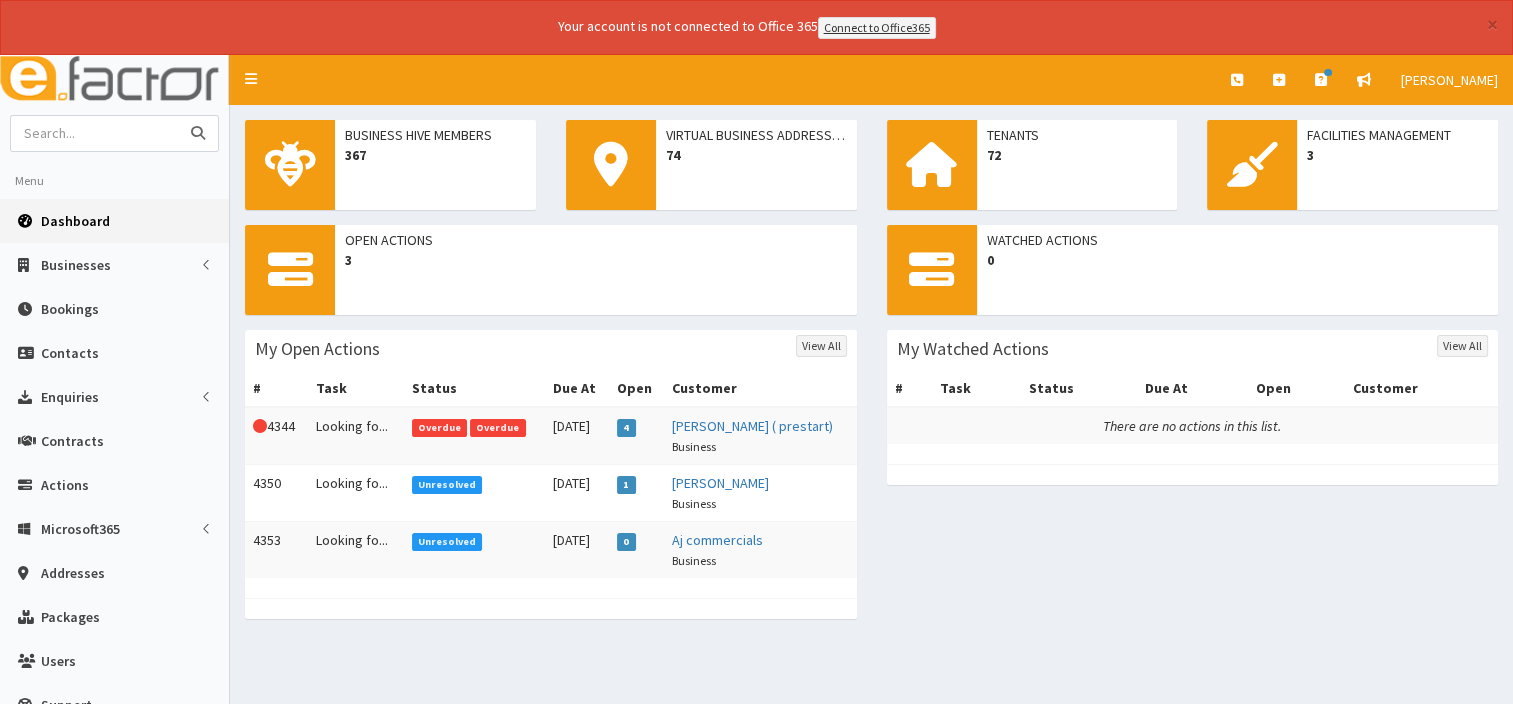 click at bounding box center [95, 133] 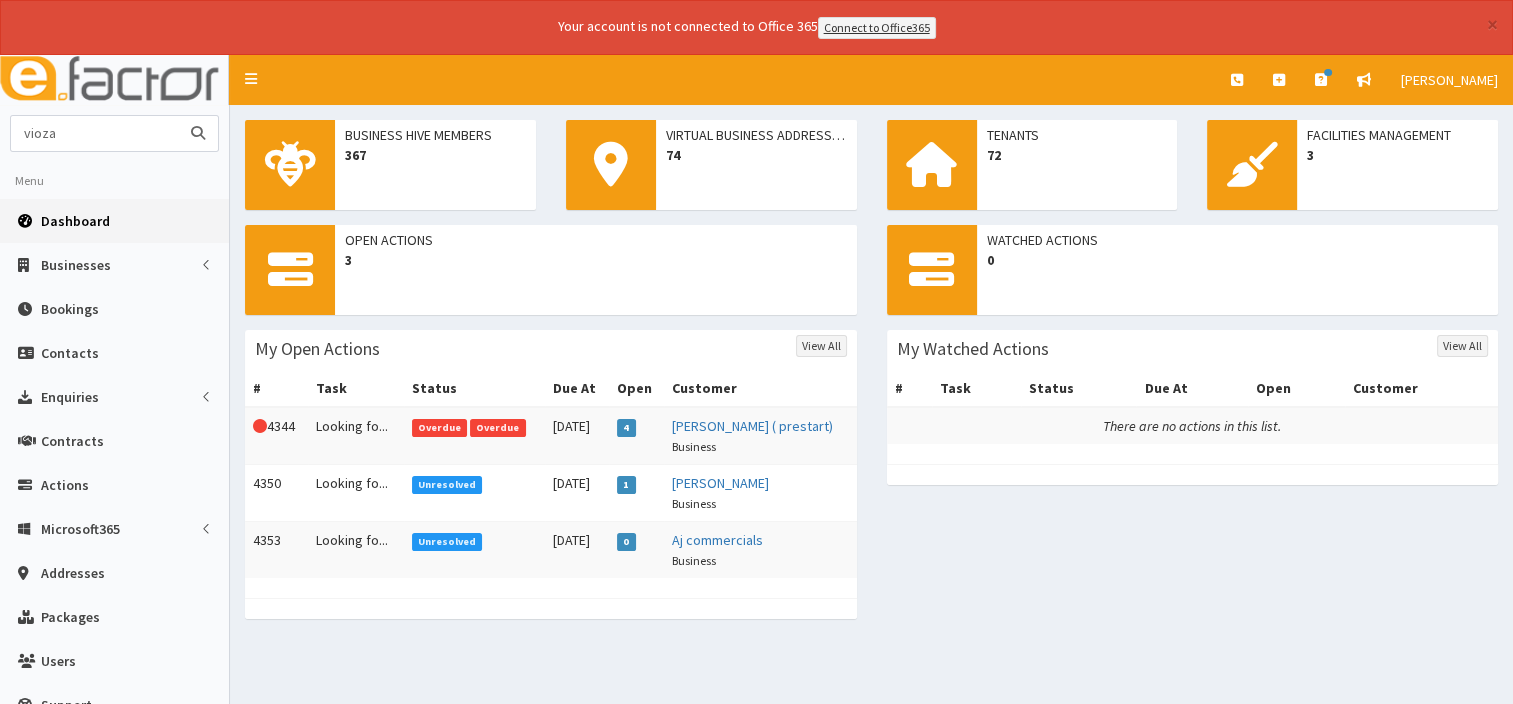 type on "vioza" 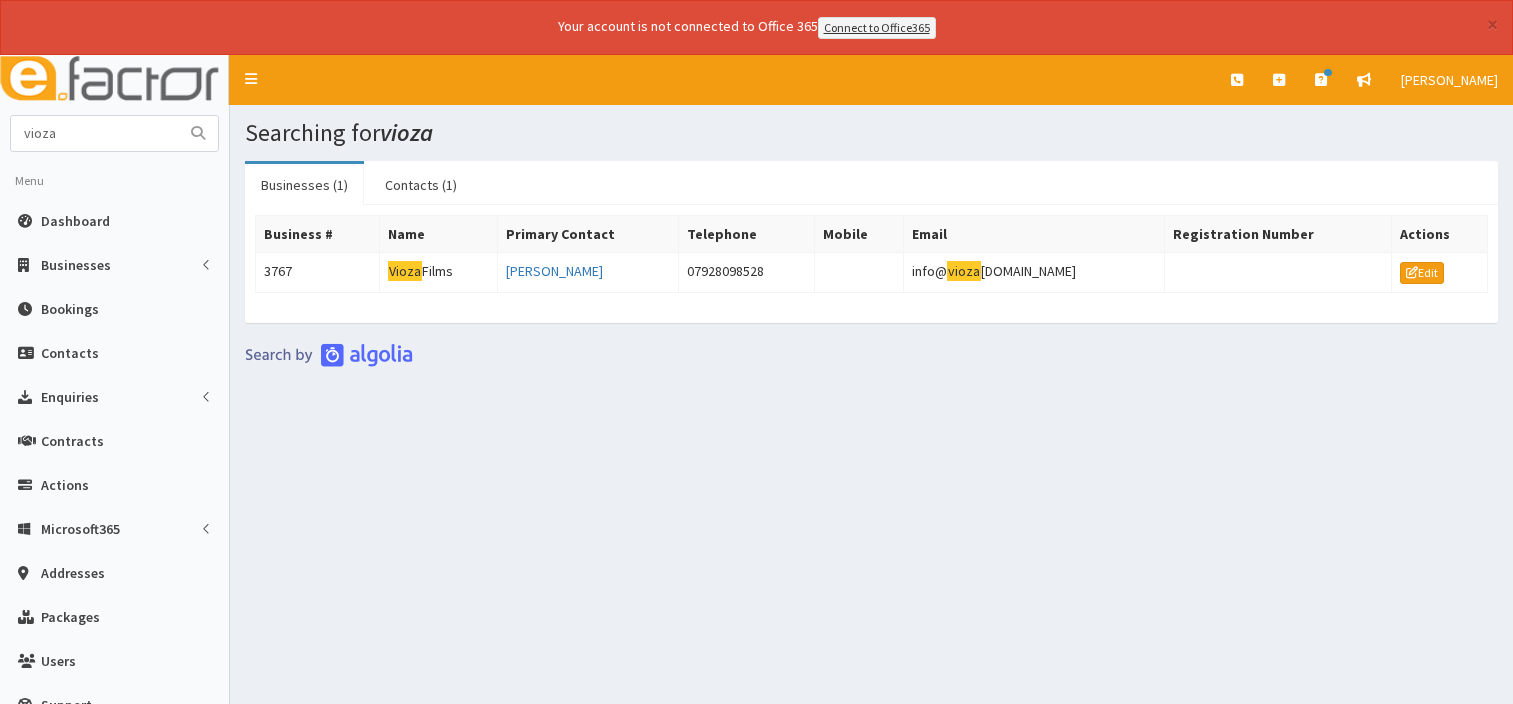 scroll, scrollTop: 0, scrollLeft: 0, axis: both 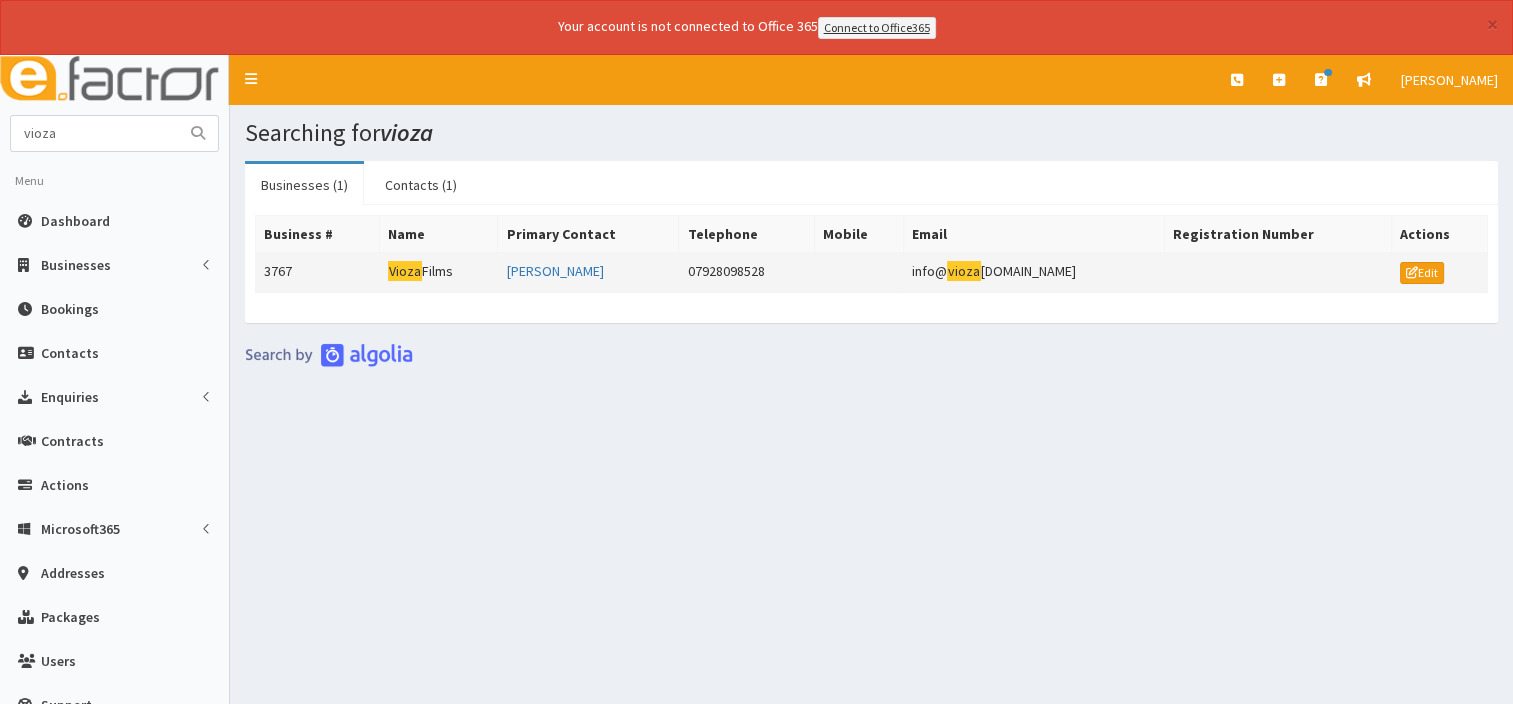 click on "Vioza" 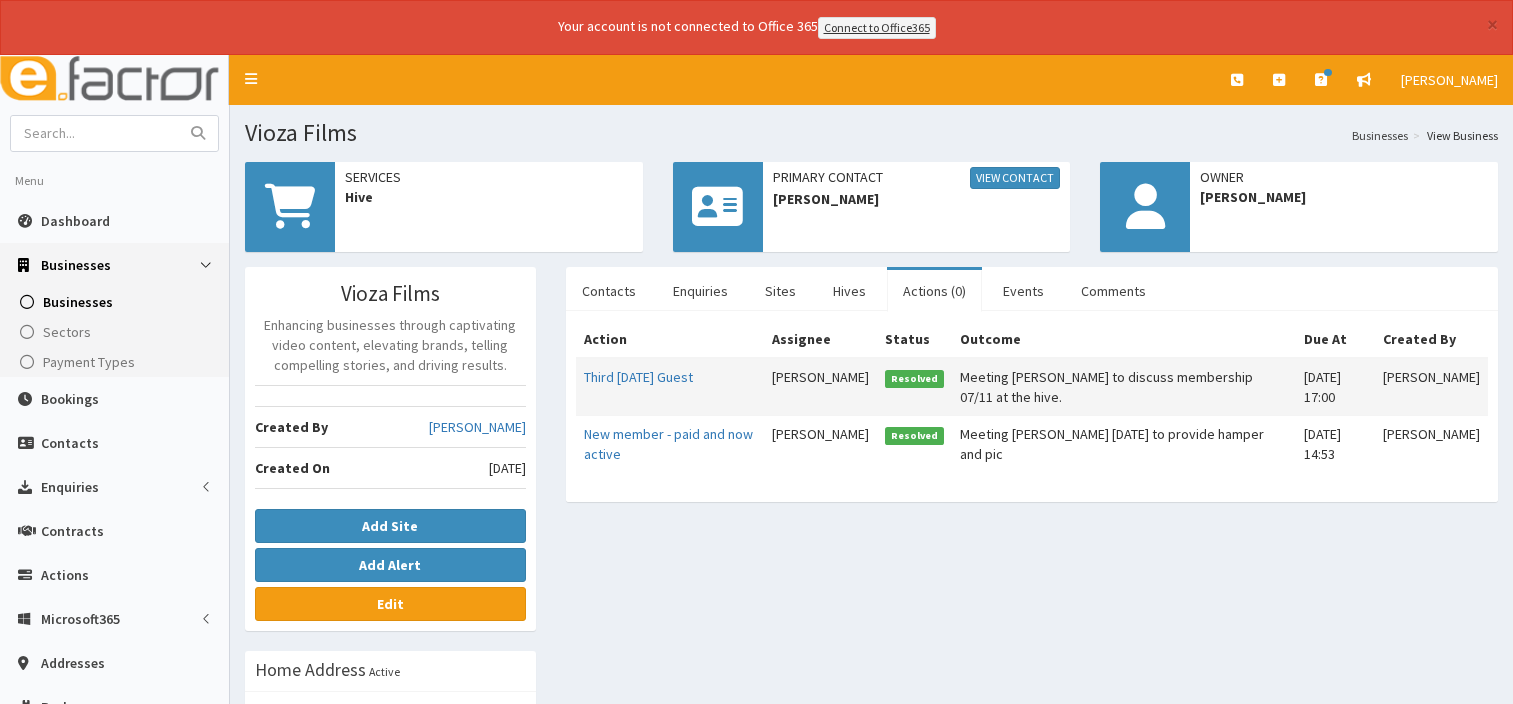 scroll, scrollTop: 0, scrollLeft: 0, axis: both 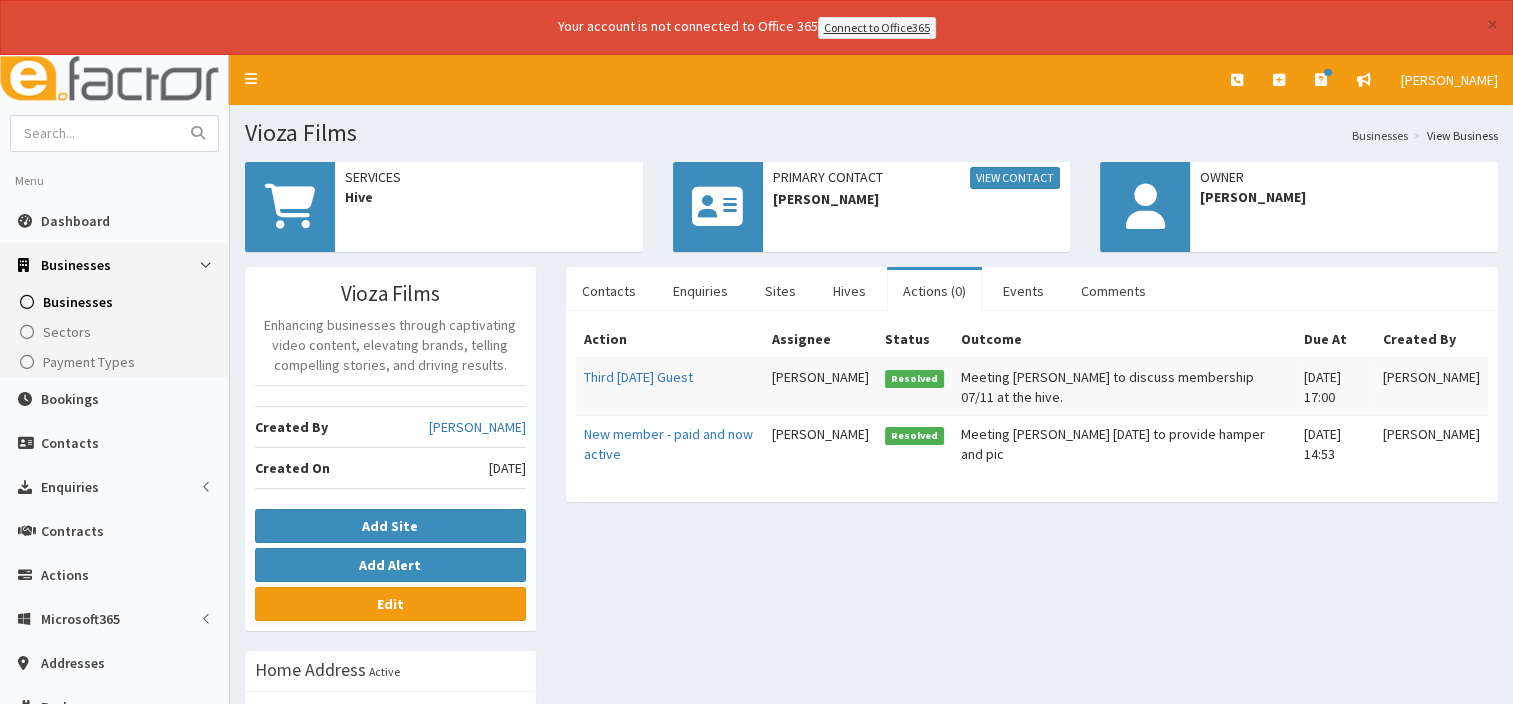 click on "Actions (0)" at bounding box center (934, 291) 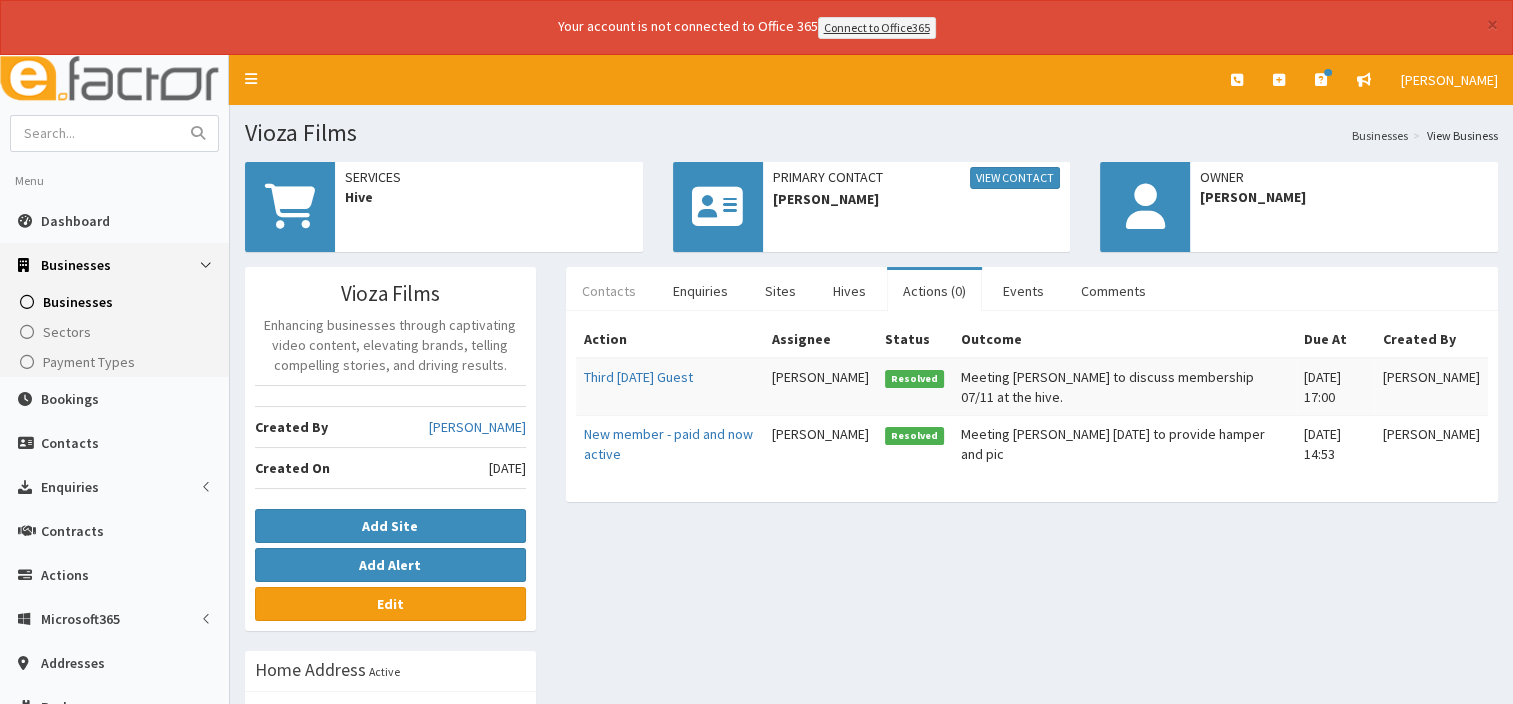click on "Contacts" at bounding box center (609, 291) 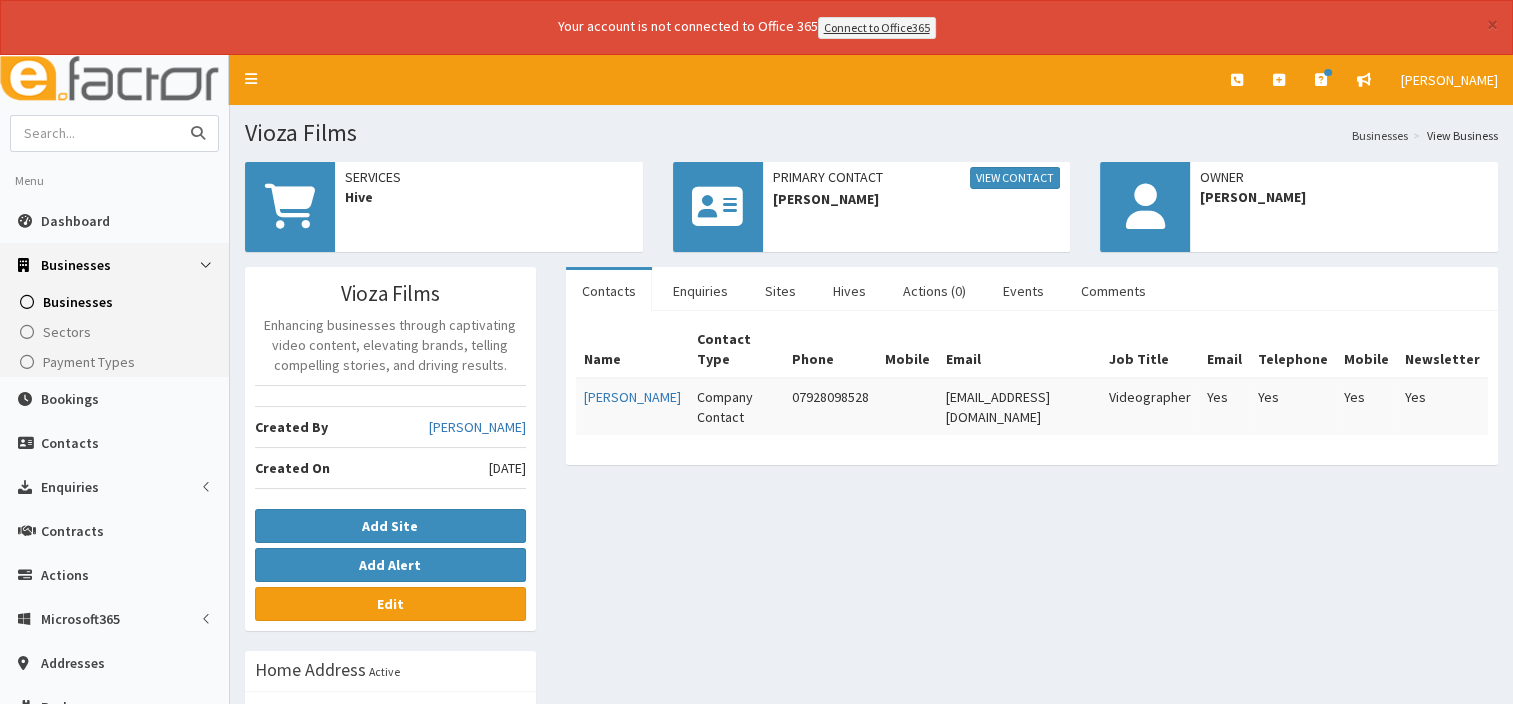 click at bounding box center [95, 133] 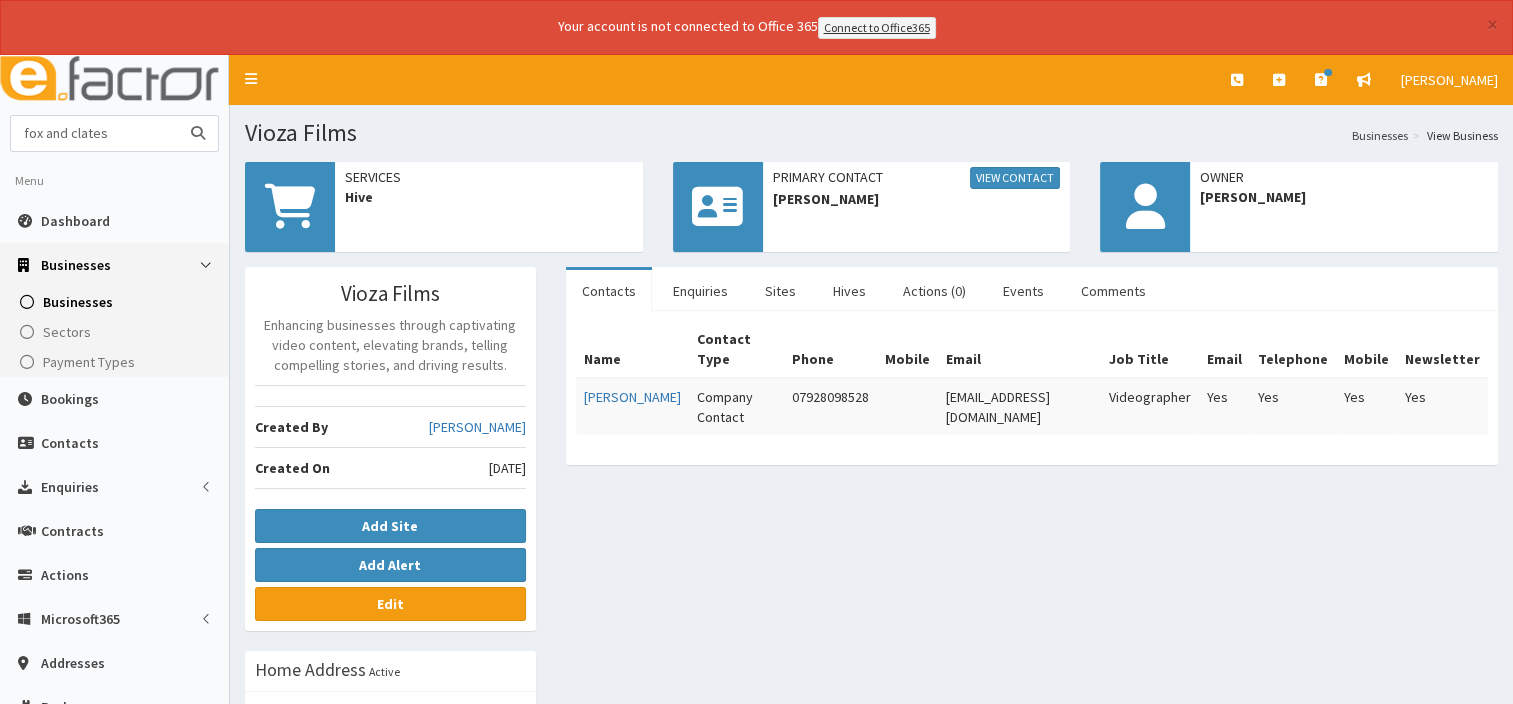type on "fox and clates" 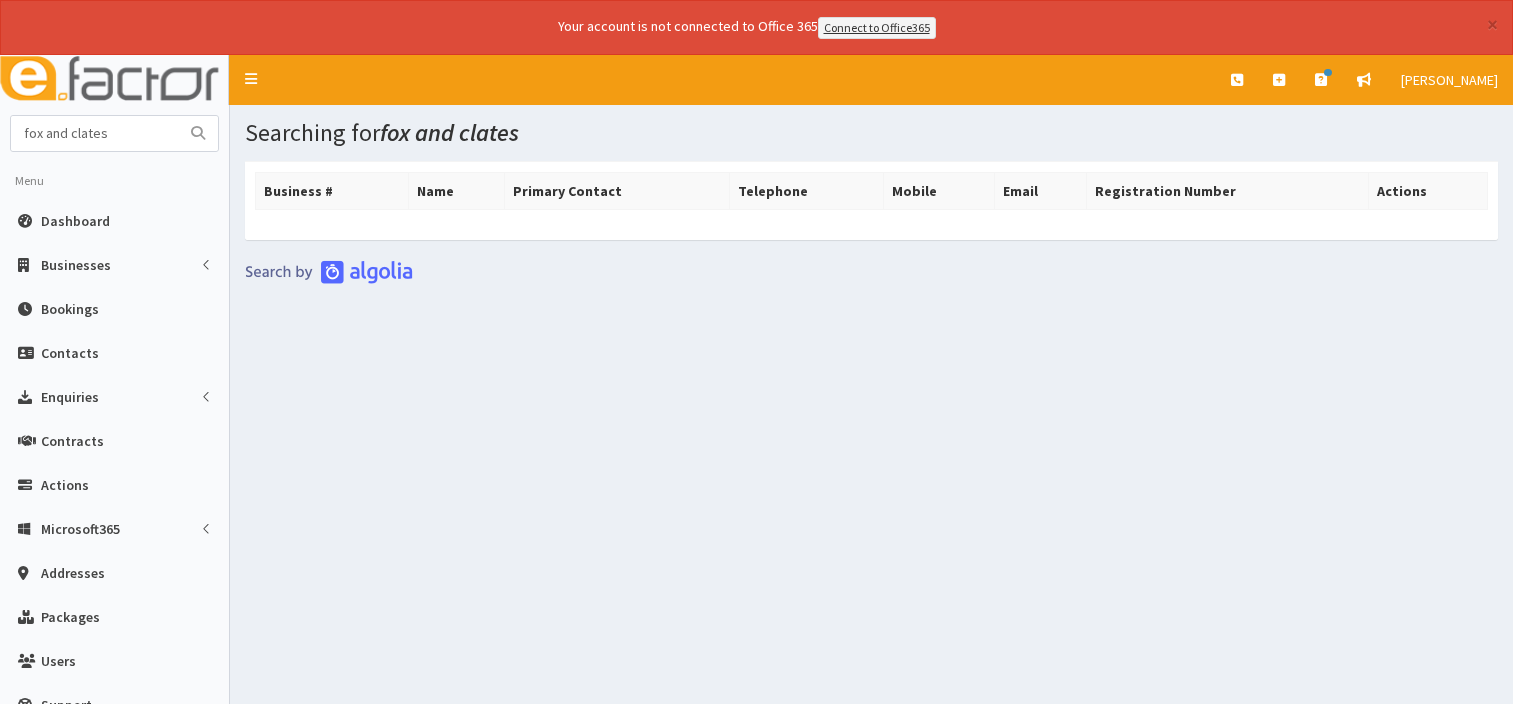 scroll, scrollTop: 0, scrollLeft: 0, axis: both 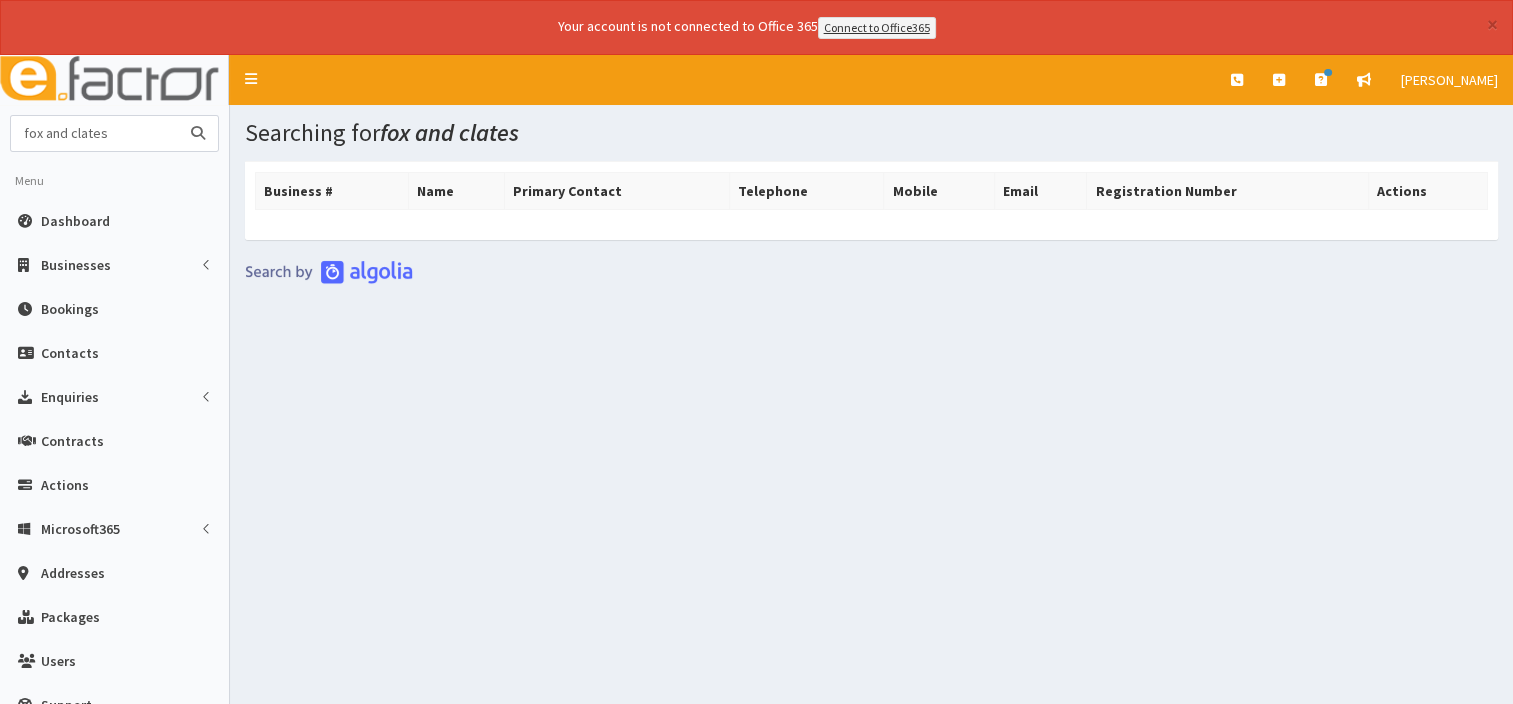 drag, startPoint x: 112, startPoint y: 130, endPoint x: -4, endPoint y: 140, distance: 116.43024 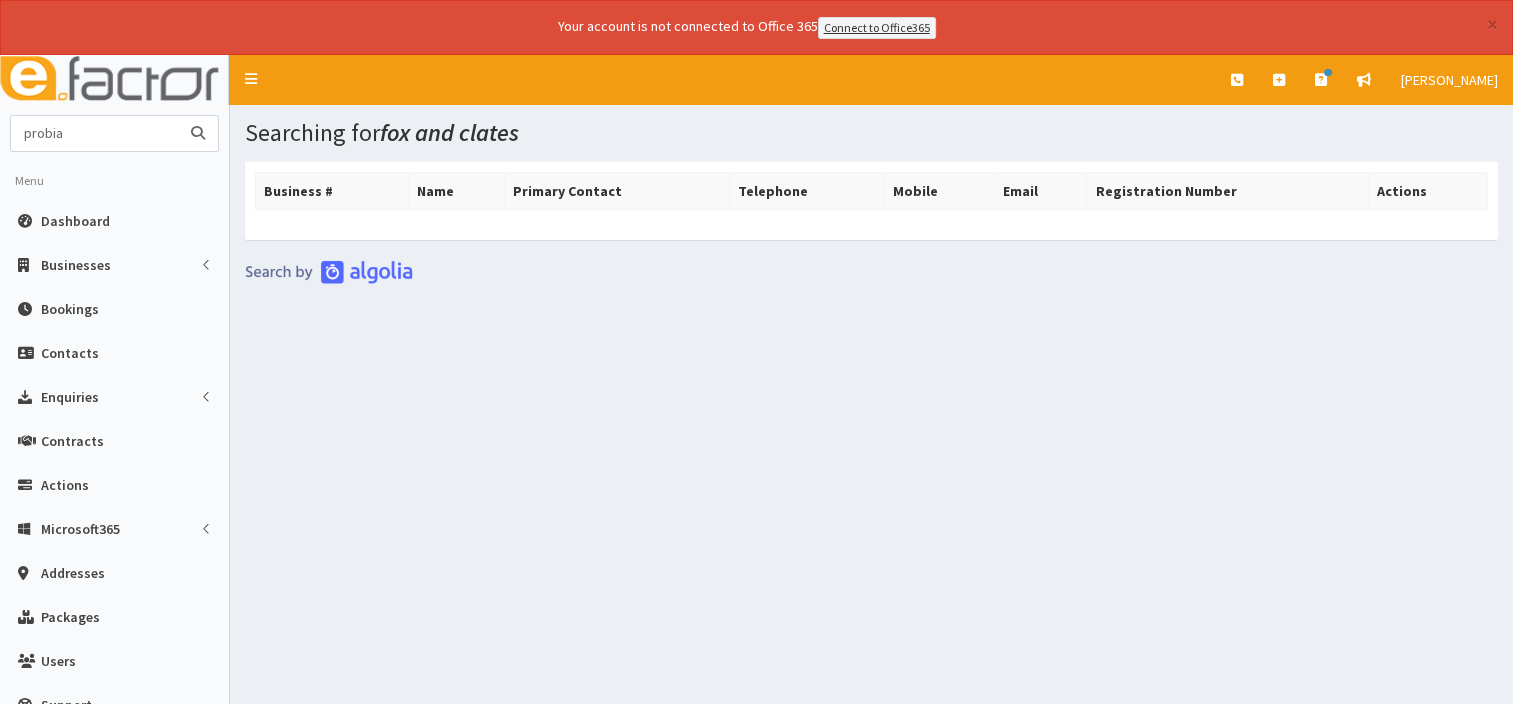 type on "probia" 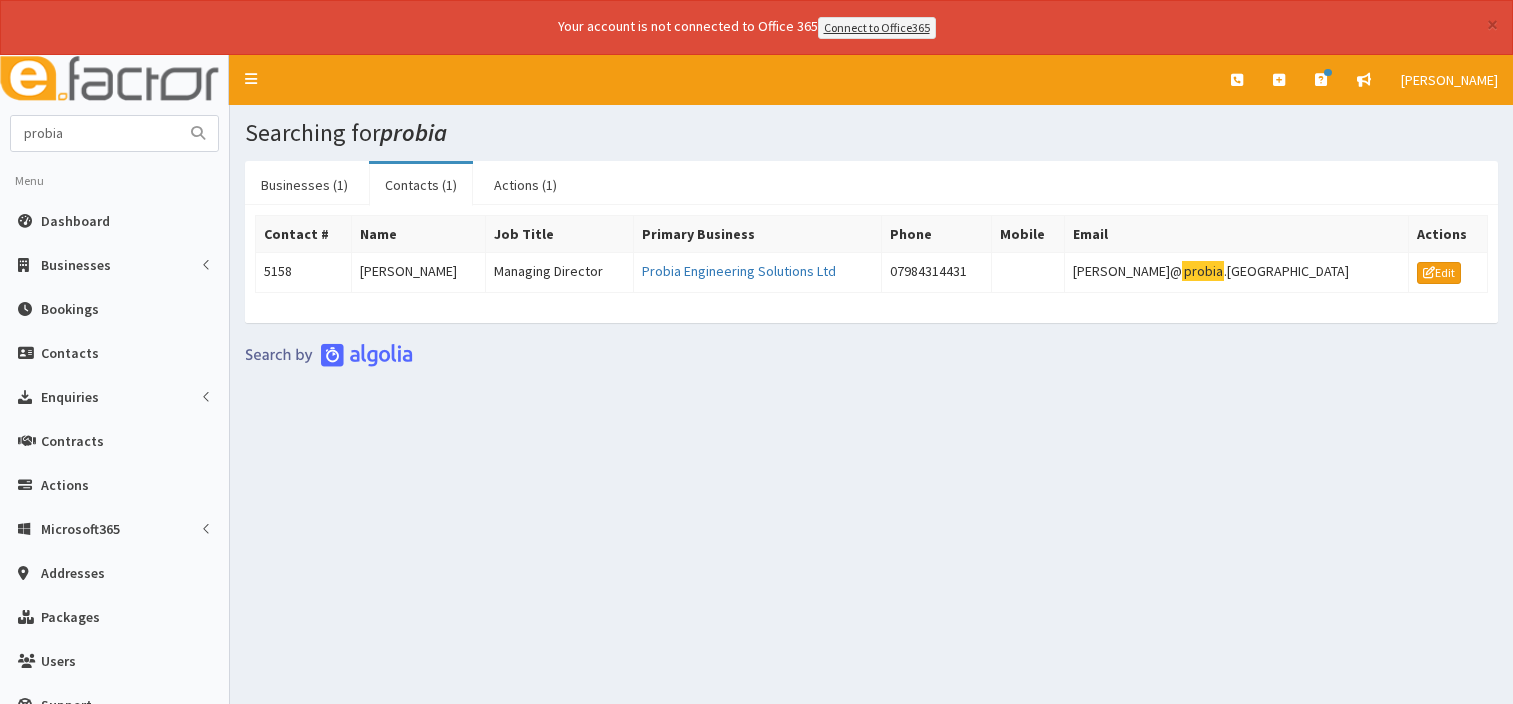scroll, scrollTop: 0, scrollLeft: 0, axis: both 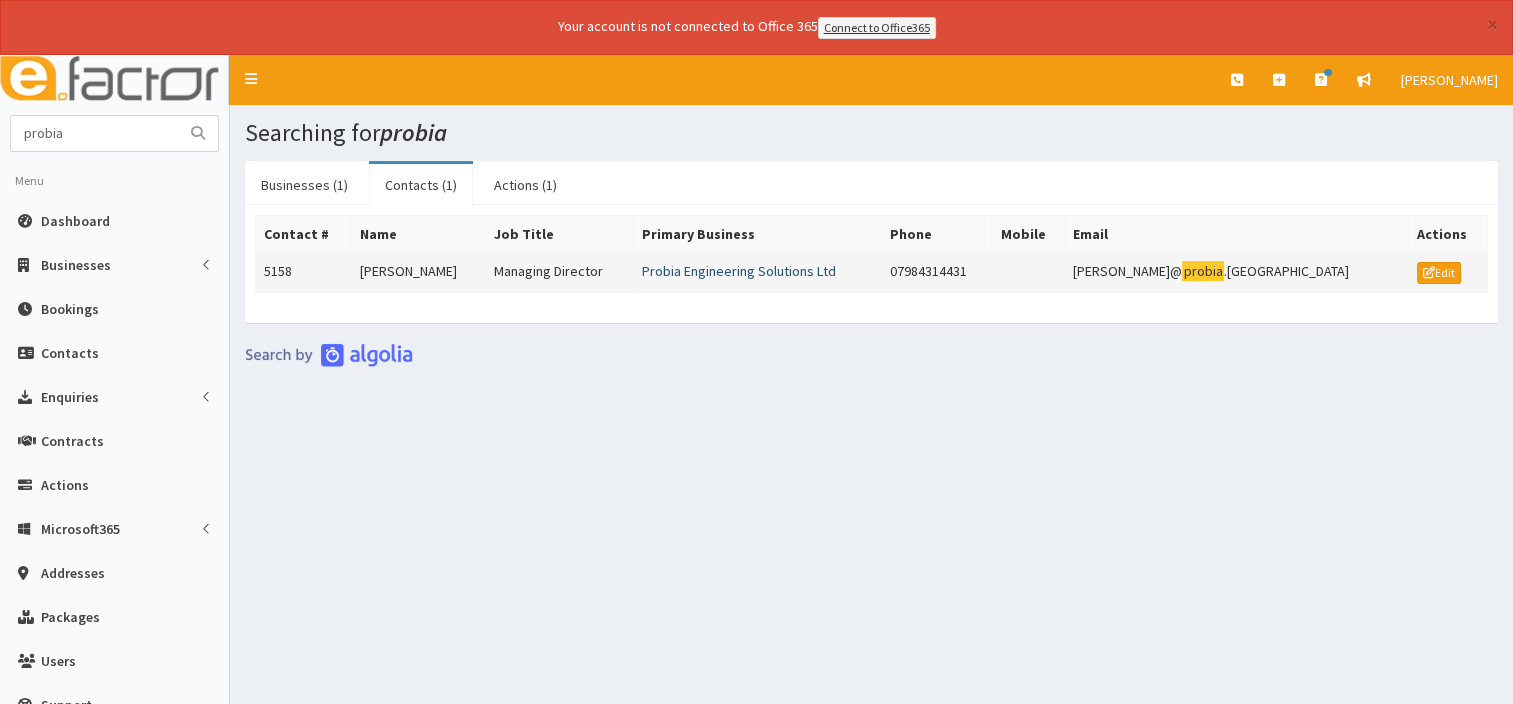 click on "Probia Engineering Solutions Ltd" at bounding box center (739, 271) 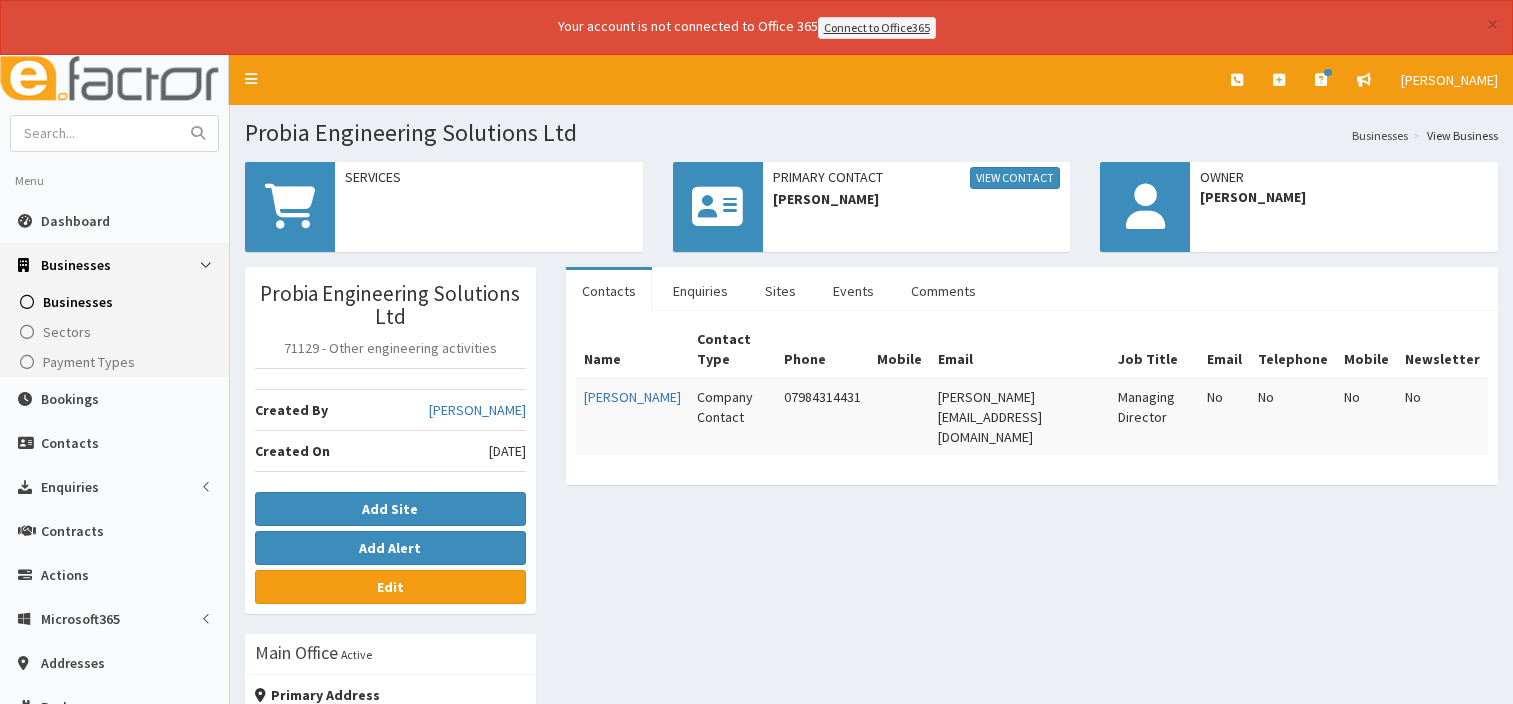 scroll, scrollTop: 0, scrollLeft: 0, axis: both 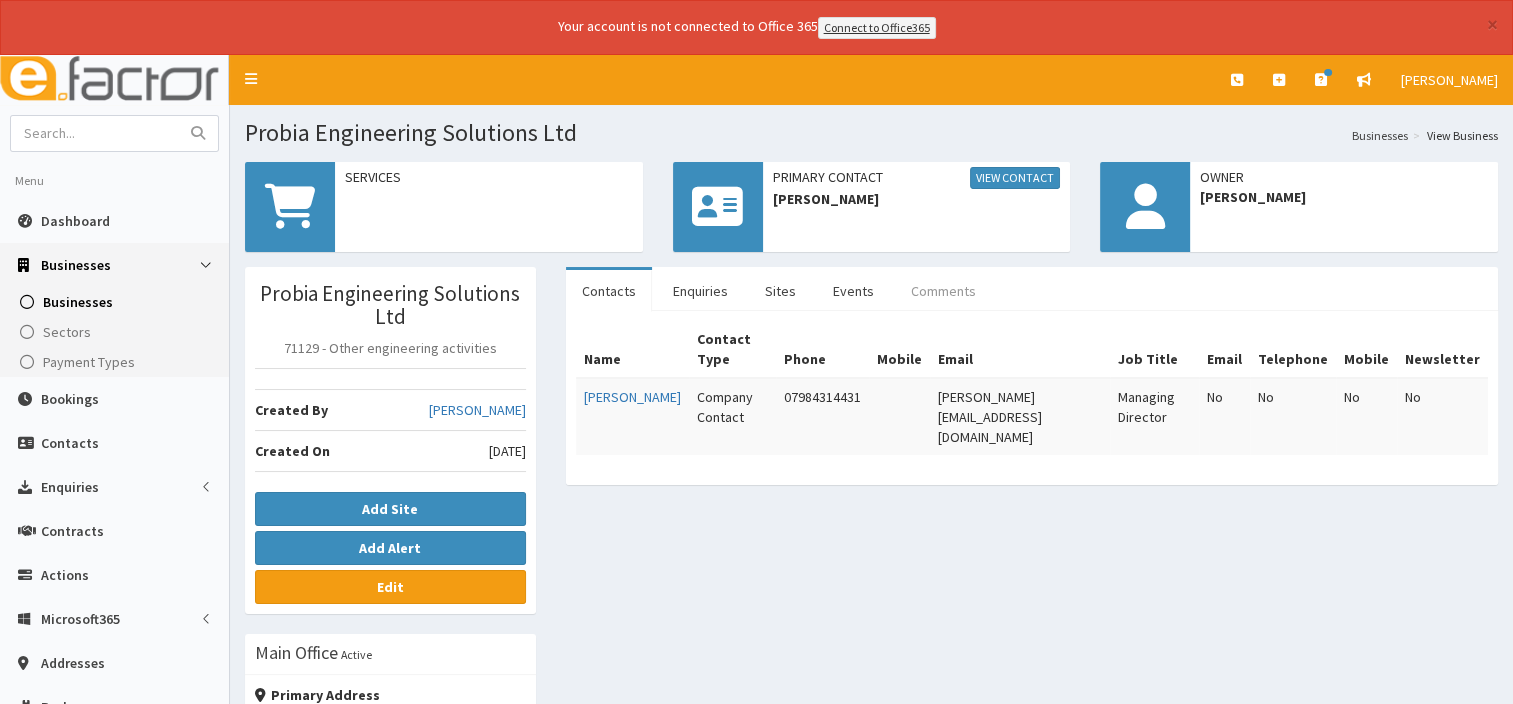 click on "Comments" at bounding box center (943, 291) 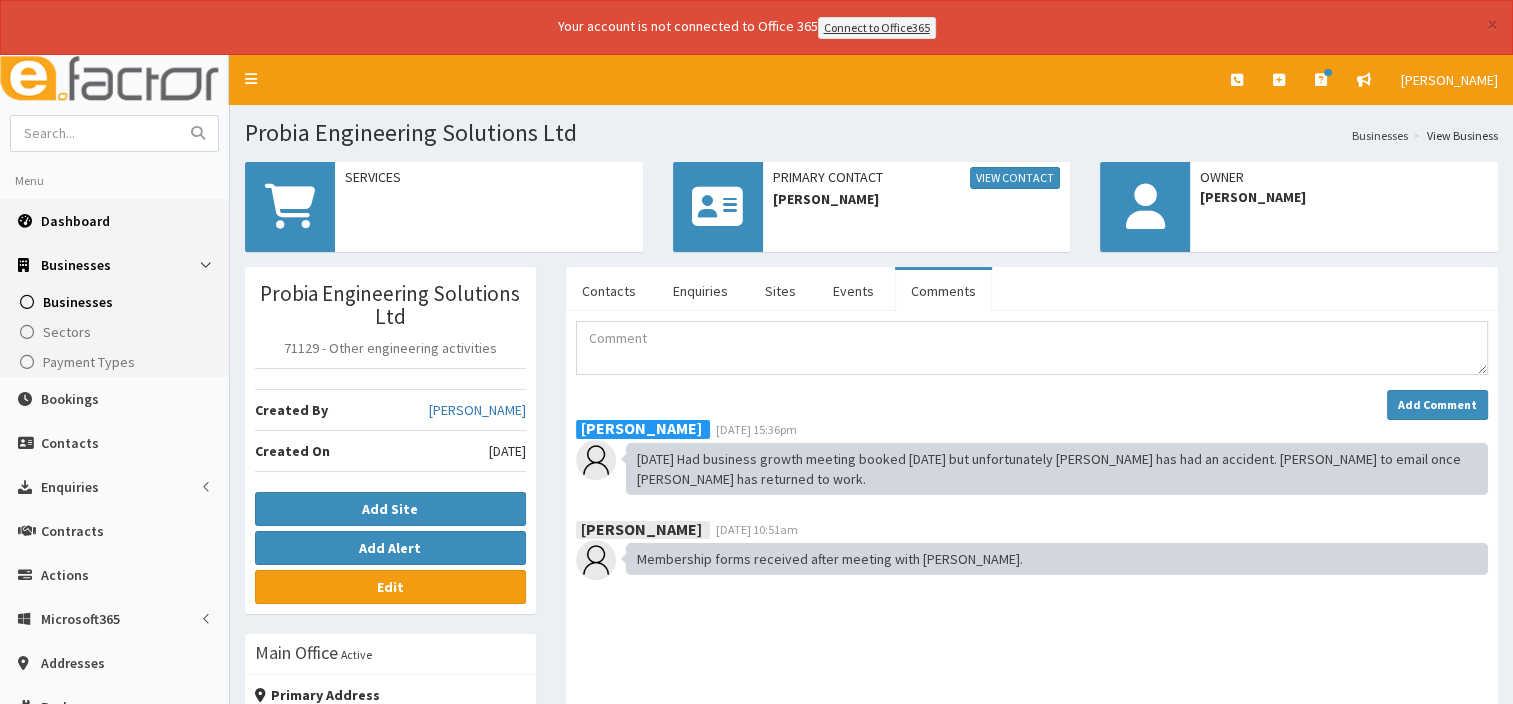 click on "Dashboard" at bounding box center (75, 221) 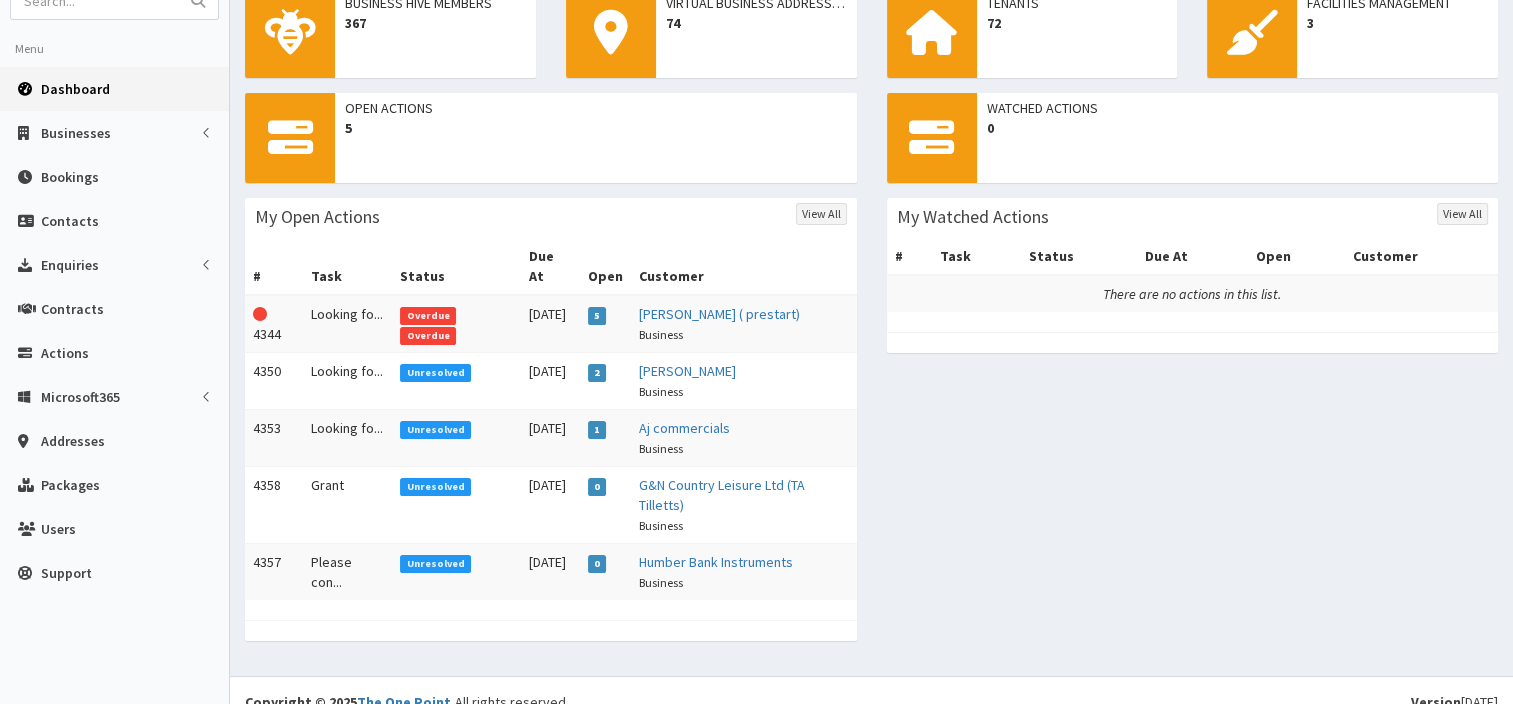 scroll, scrollTop: 132, scrollLeft: 0, axis: vertical 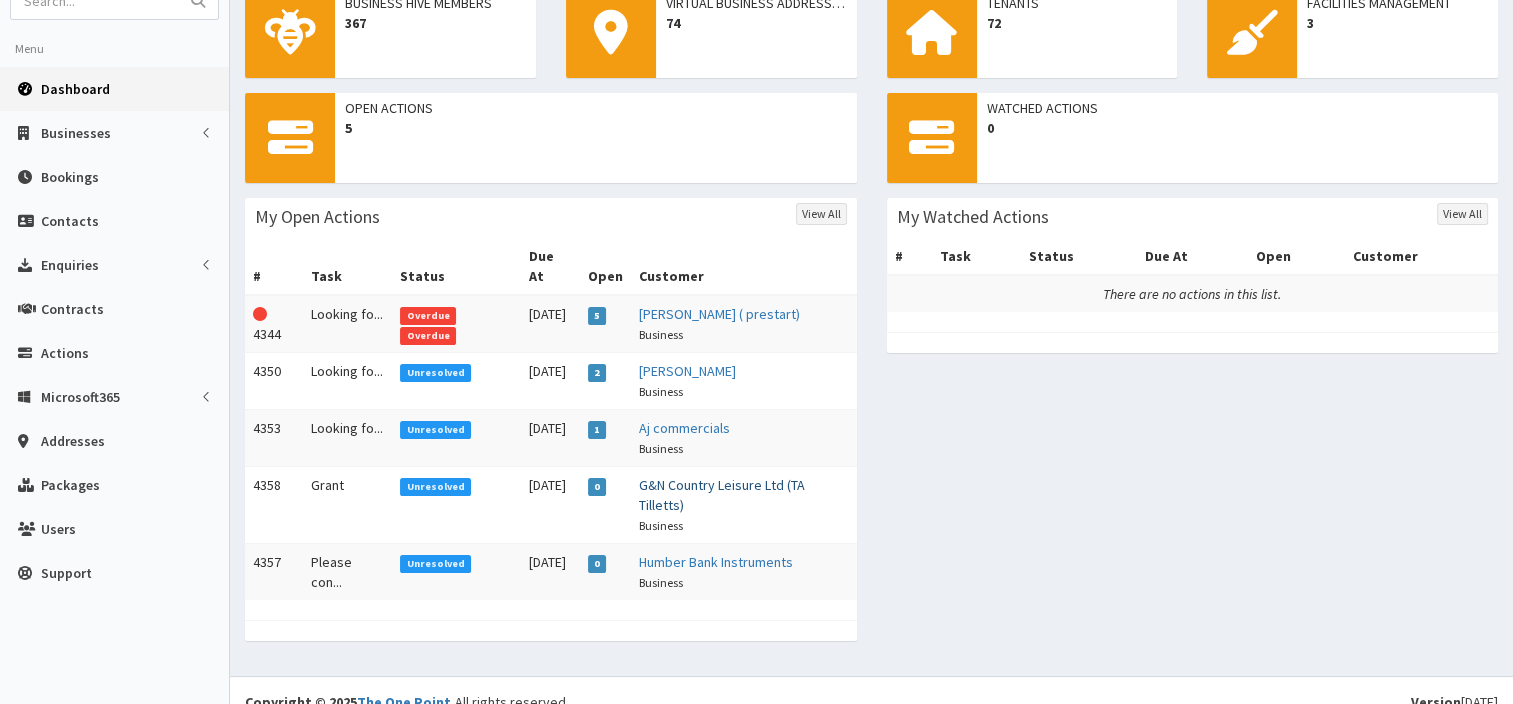 click on "G&N Country Leisure Ltd (TA Tilletts)" at bounding box center [722, 495] 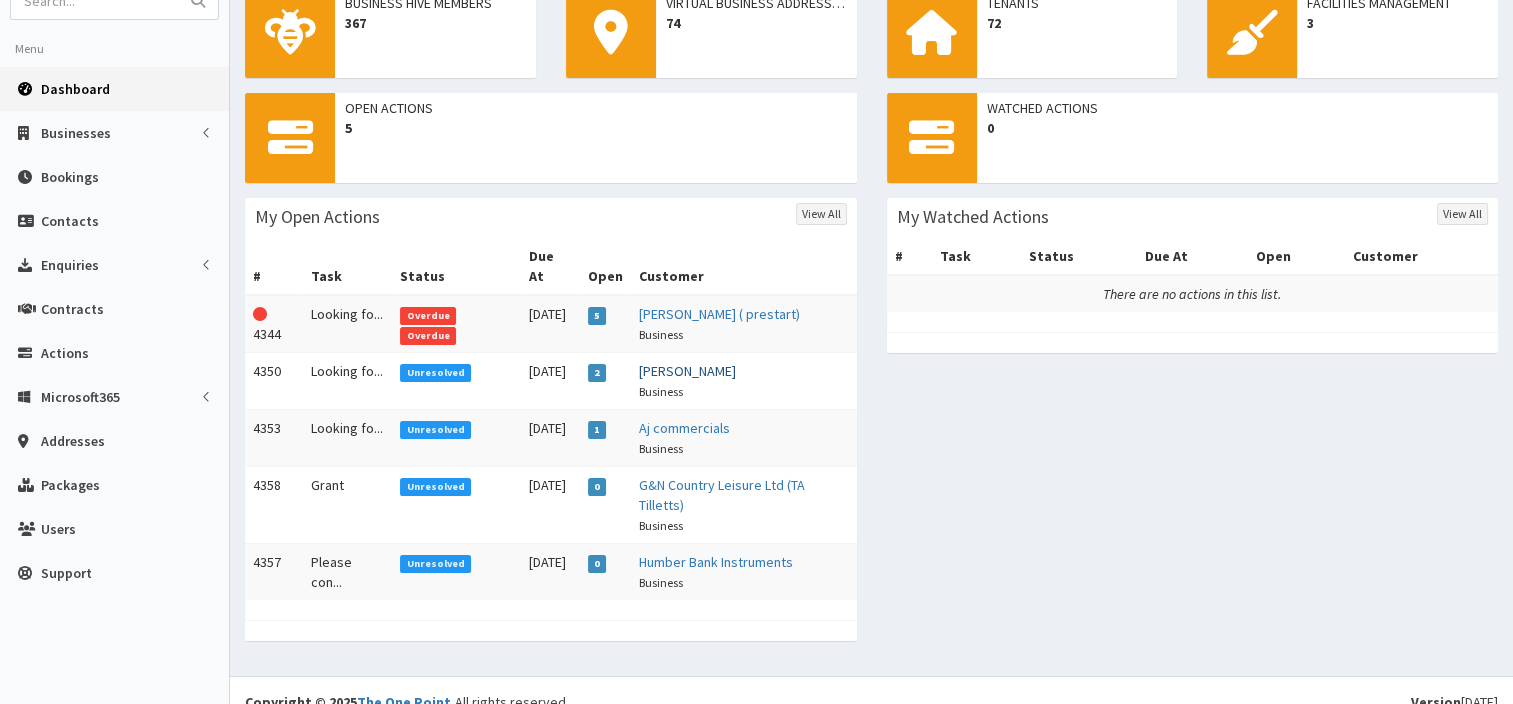 click on "[PERSON_NAME]" at bounding box center (687, 371) 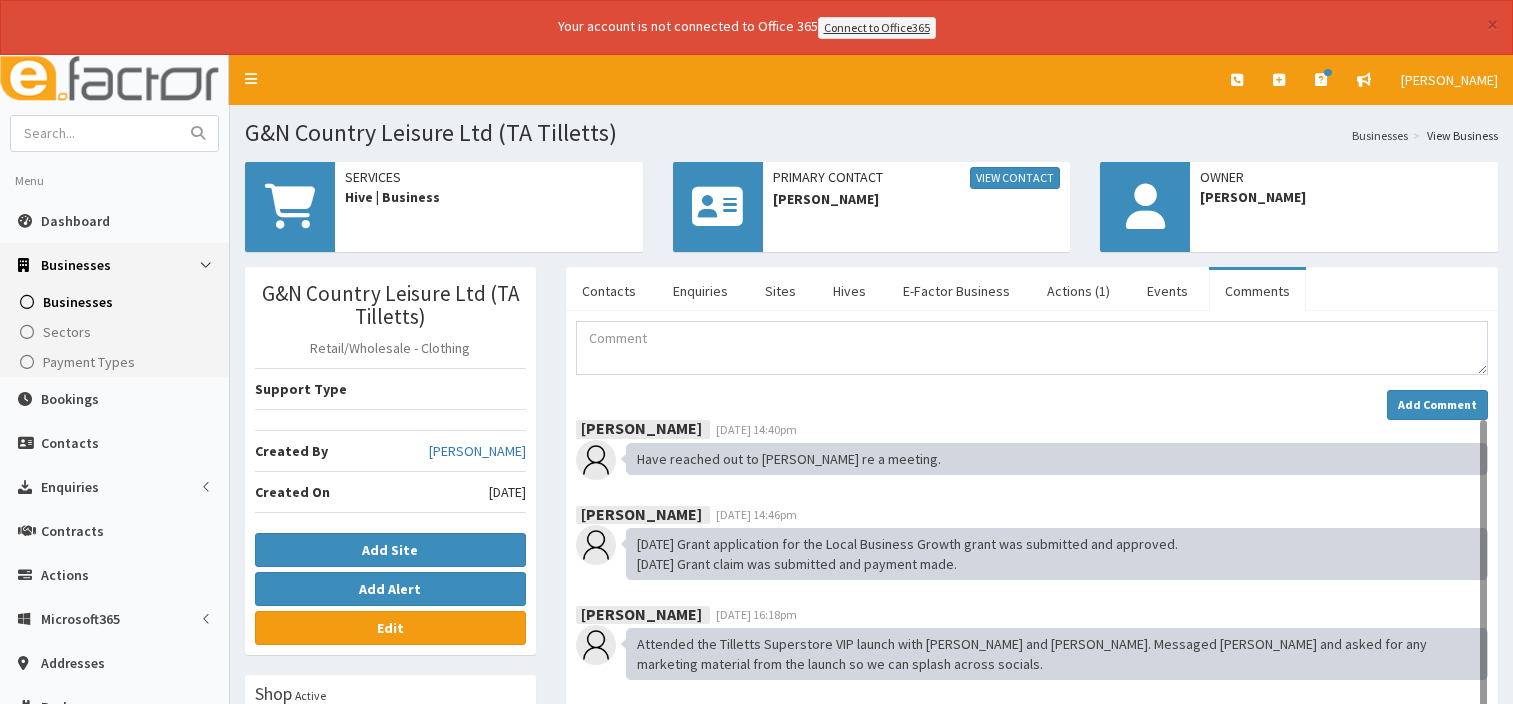 scroll, scrollTop: 0, scrollLeft: 0, axis: both 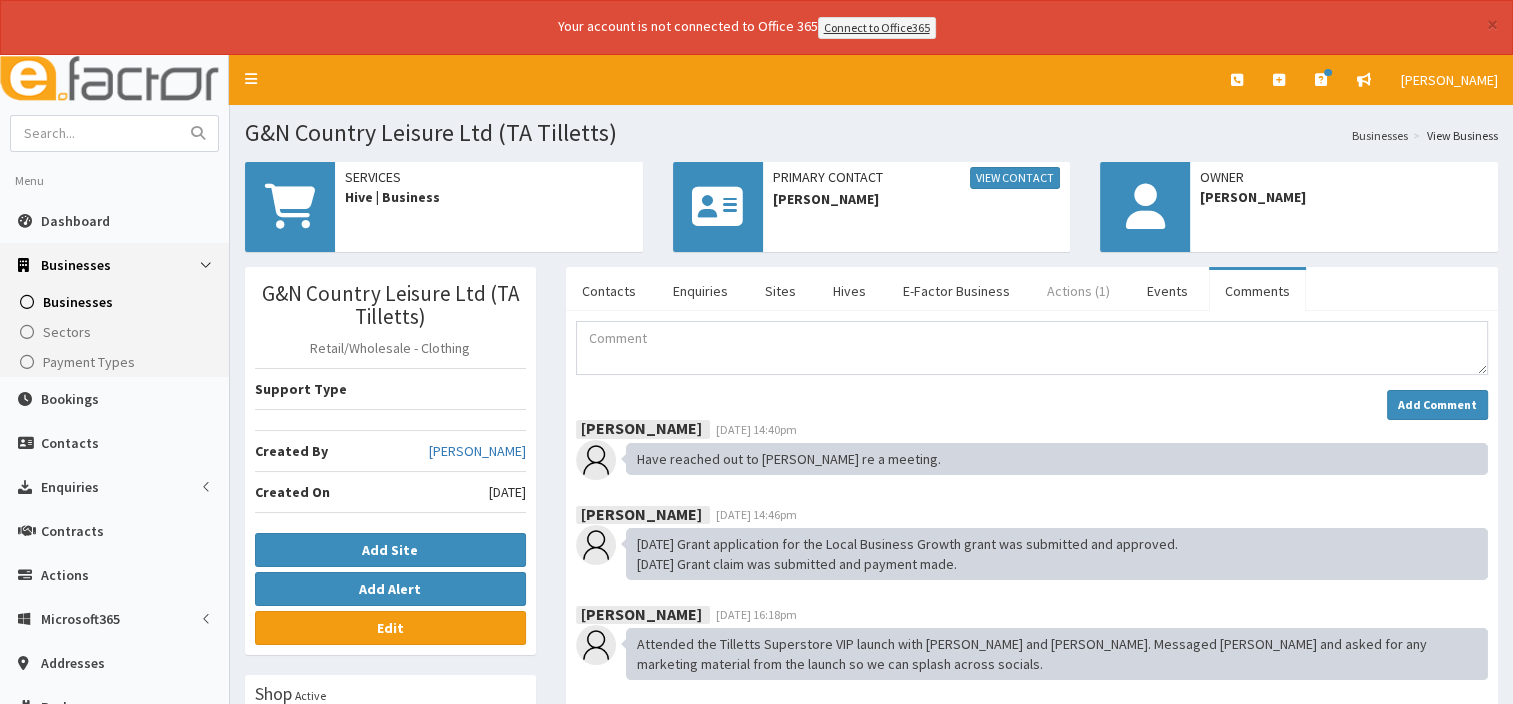 click on "Actions (1)" at bounding box center (1078, 291) 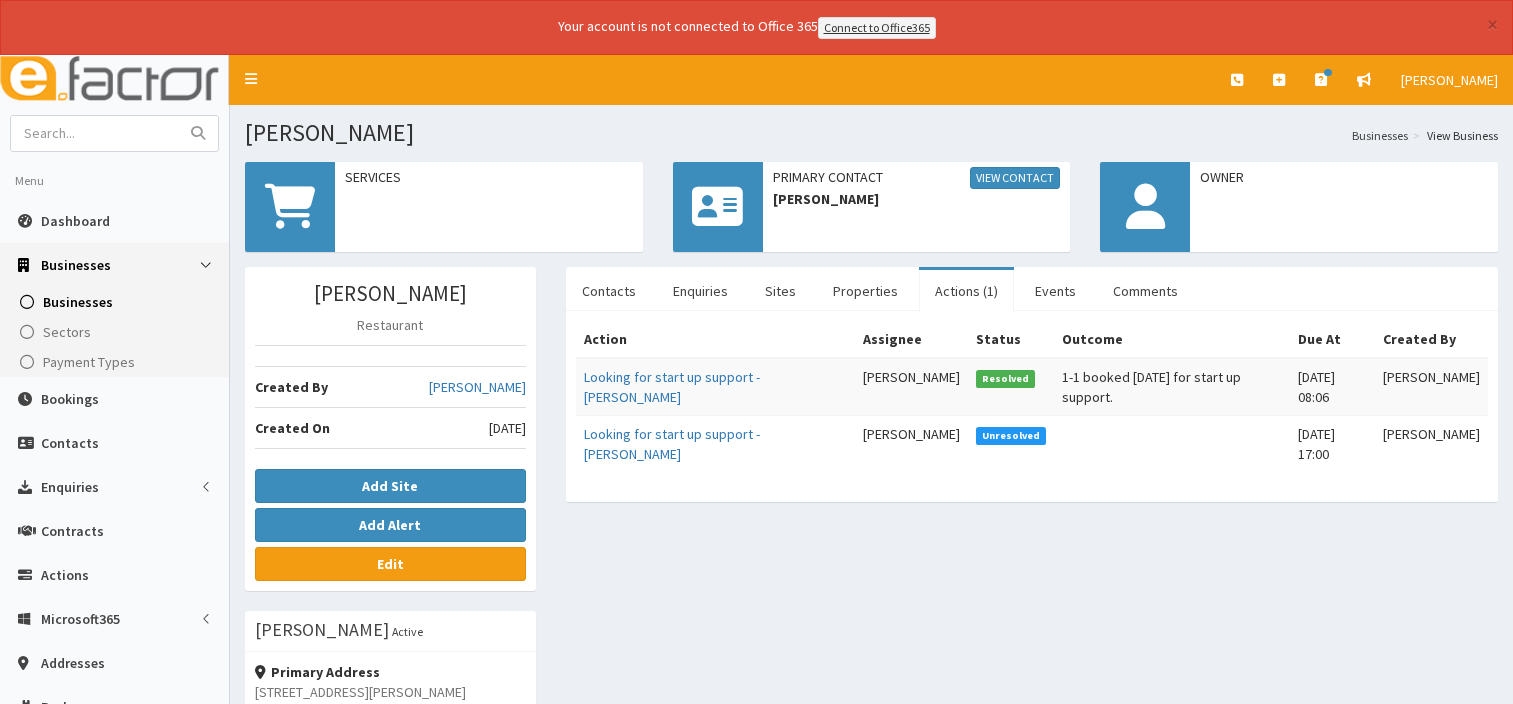 scroll, scrollTop: 0, scrollLeft: 0, axis: both 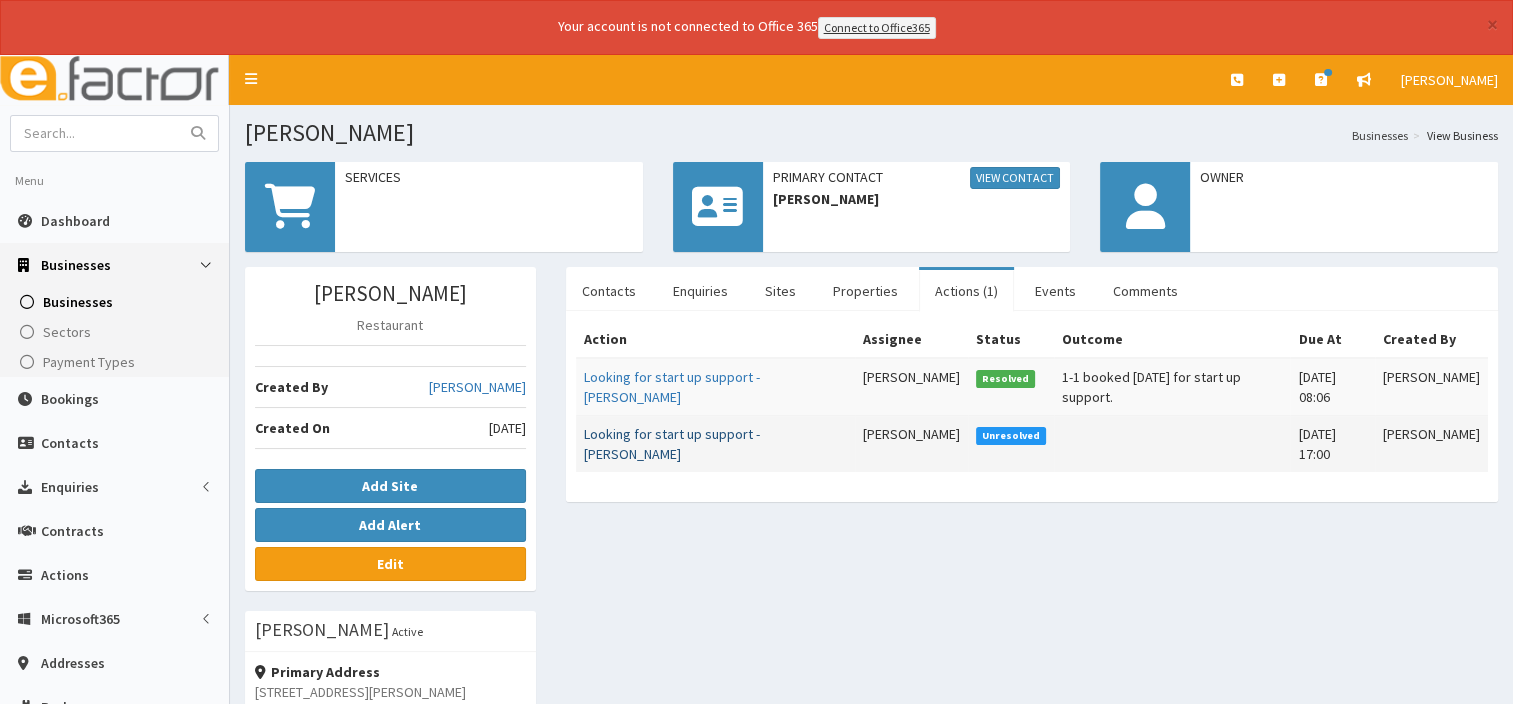 click on "Looking for start up support - [PERSON_NAME]" at bounding box center [672, 444] 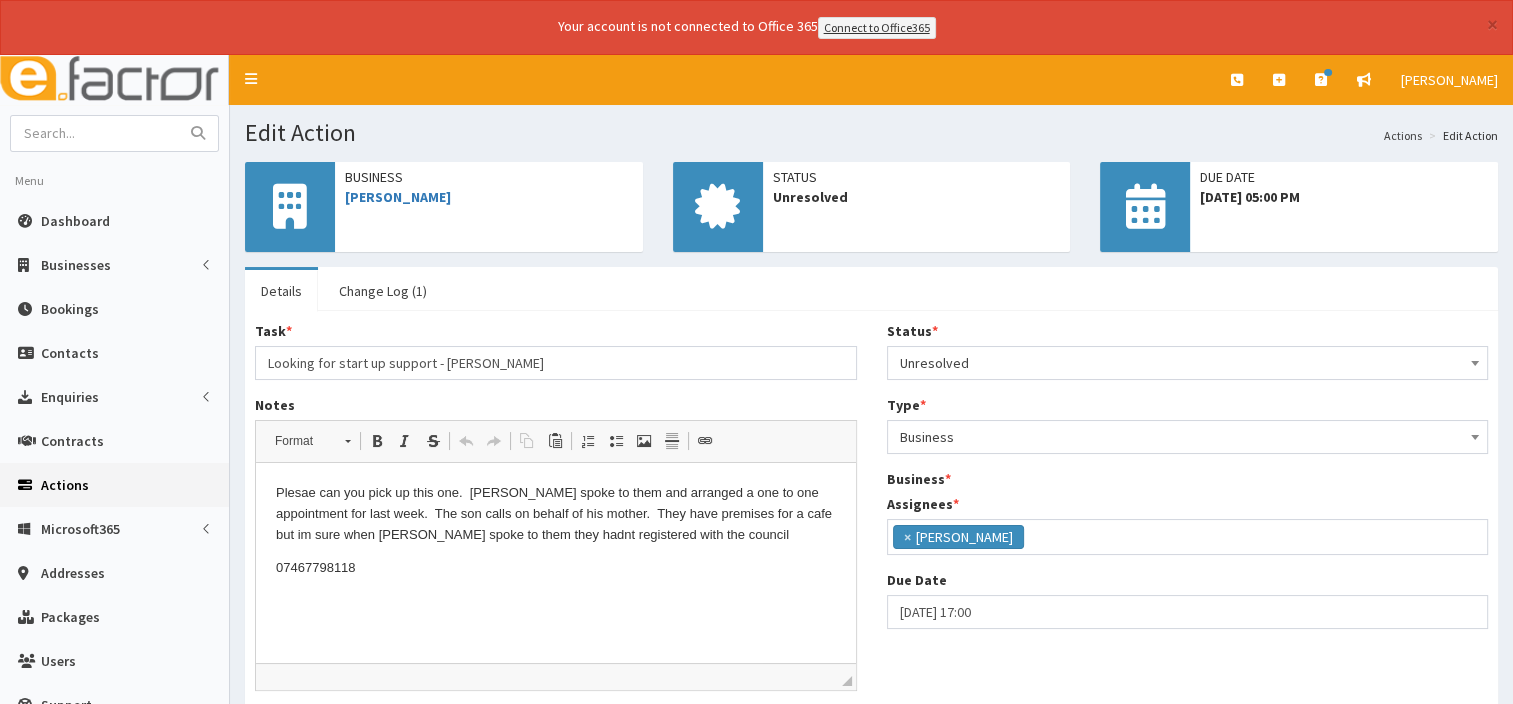 scroll, scrollTop: 0, scrollLeft: 0, axis: both 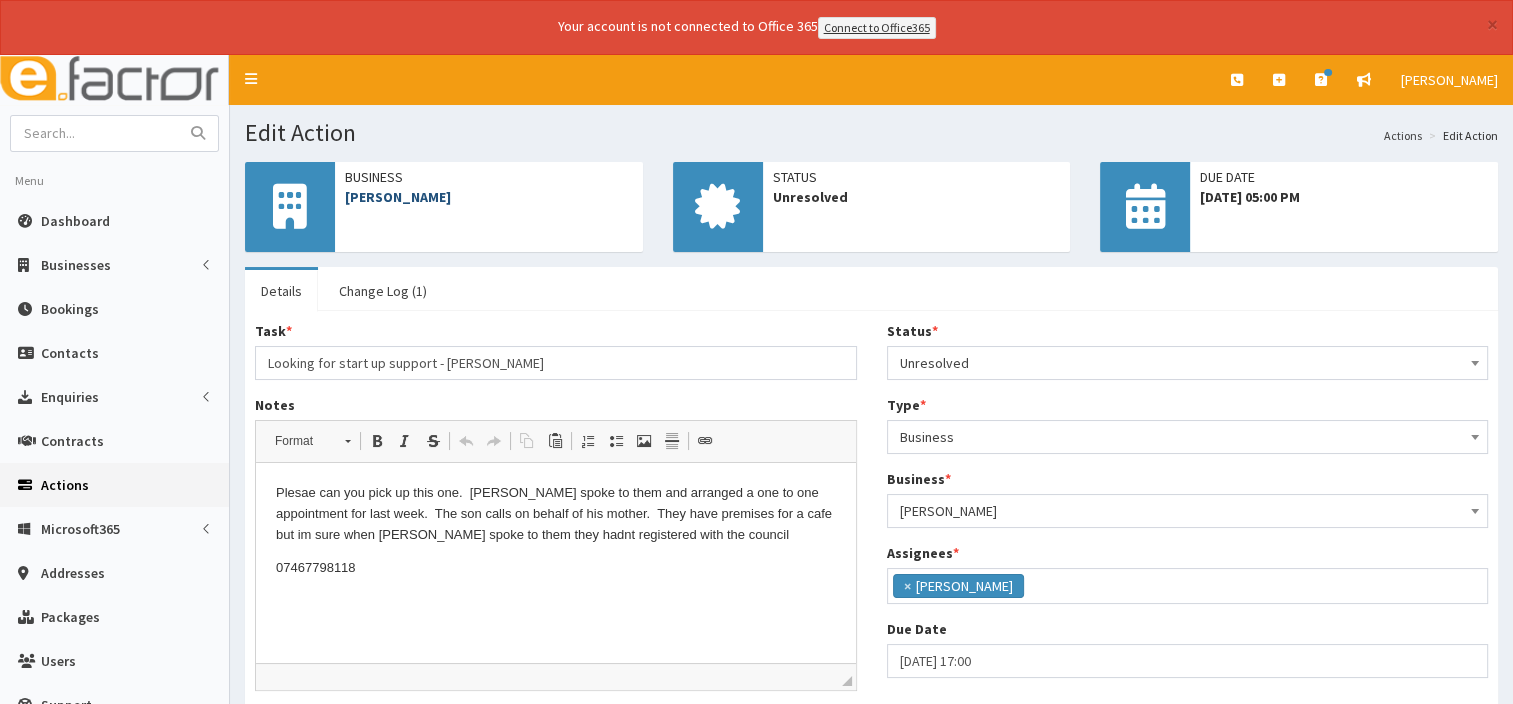 click on "[PERSON_NAME]" at bounding box center (398, 197) 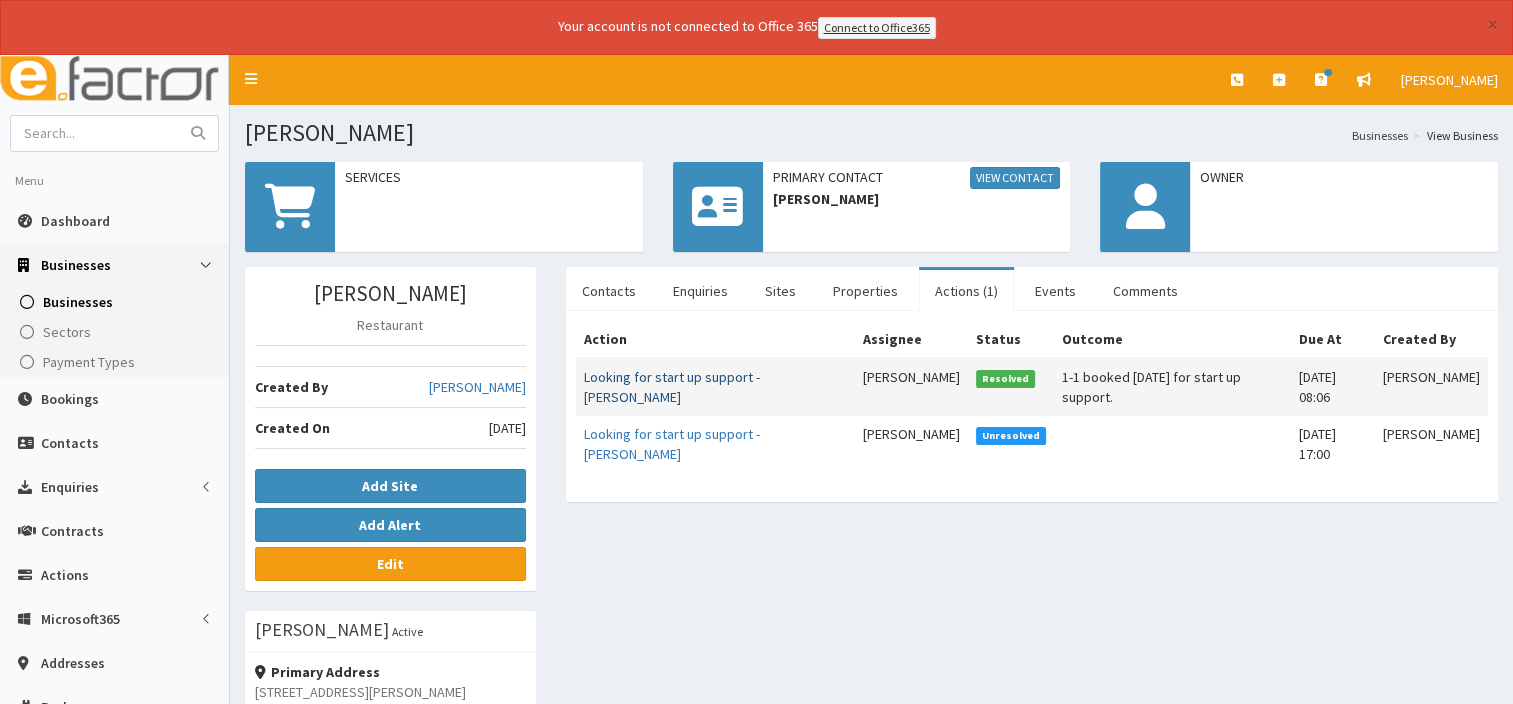 scroll, scrollTop: 100, scrollLeft: 0, axis: vertical 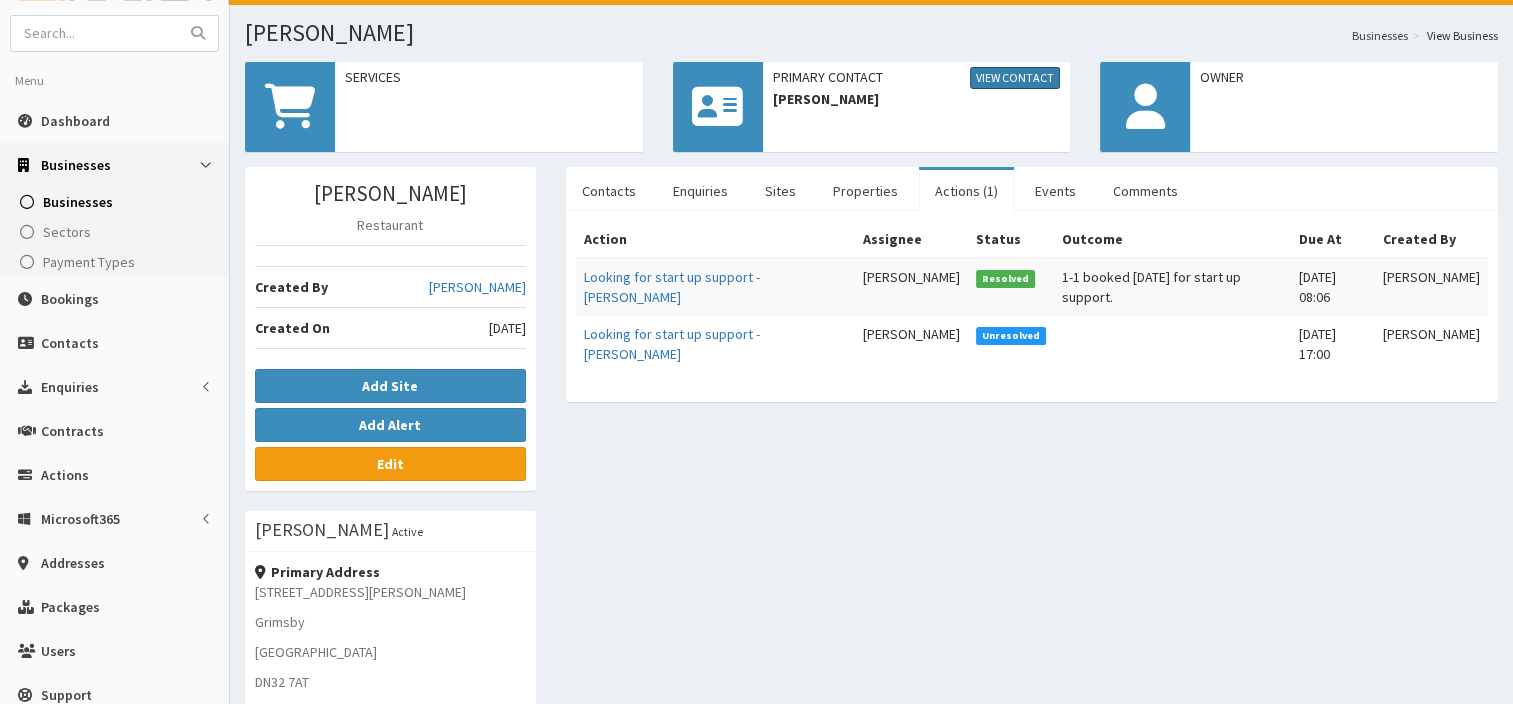 click on "View Contact" at bounding box center [1015, 78] 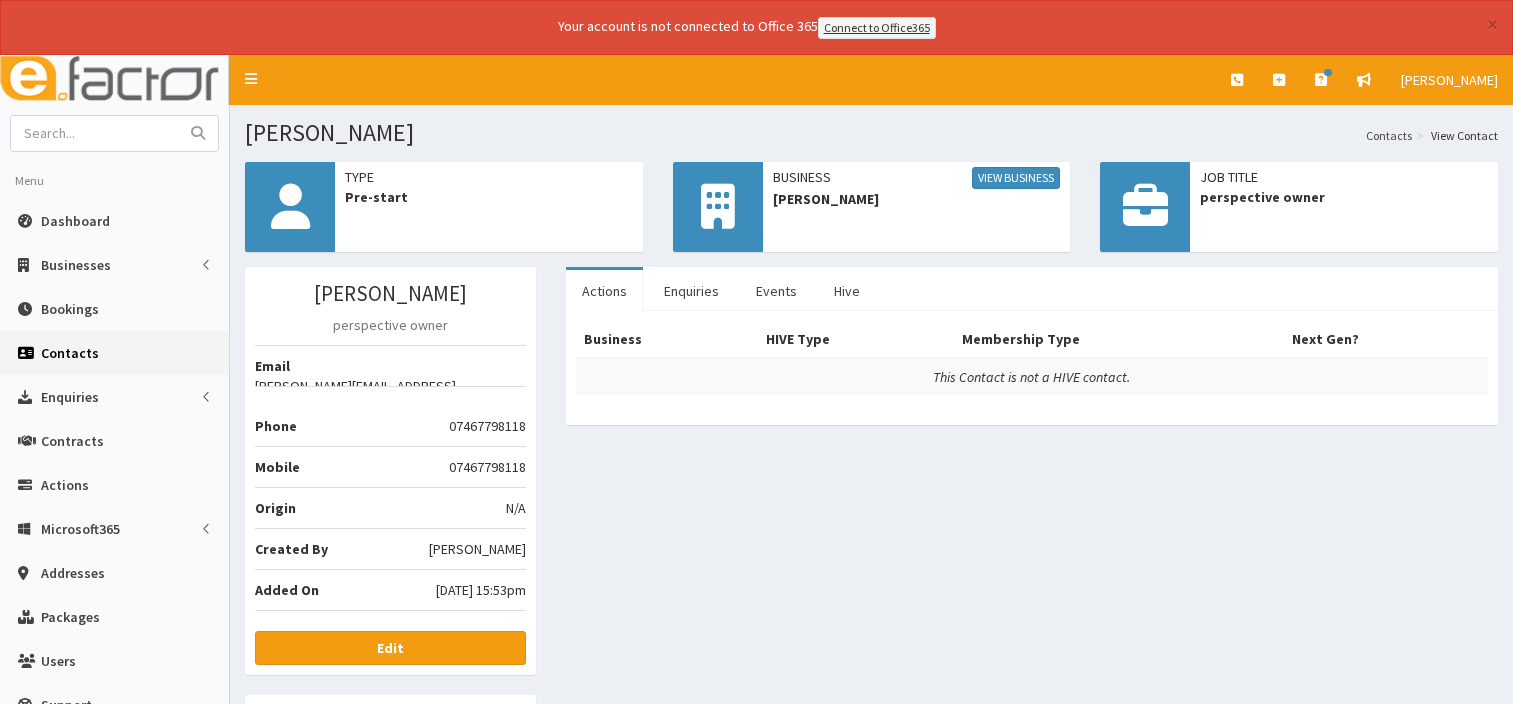 scroll, scrollTop: 0, scrollLeft: 0, axis: both 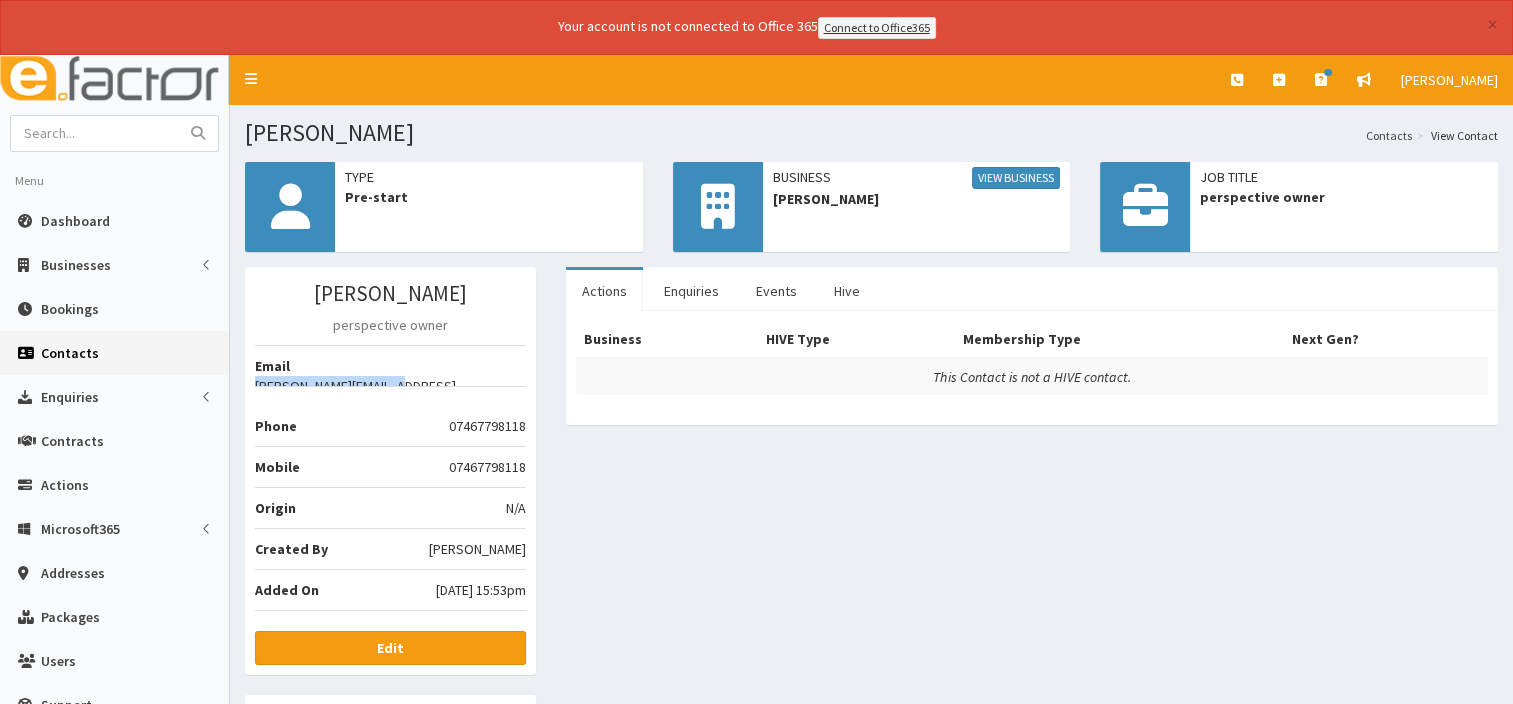 drag, startPoint x: 372, startPoint y: 363, endPoint x: 520, endPoint y: 373, distance: 148.33745 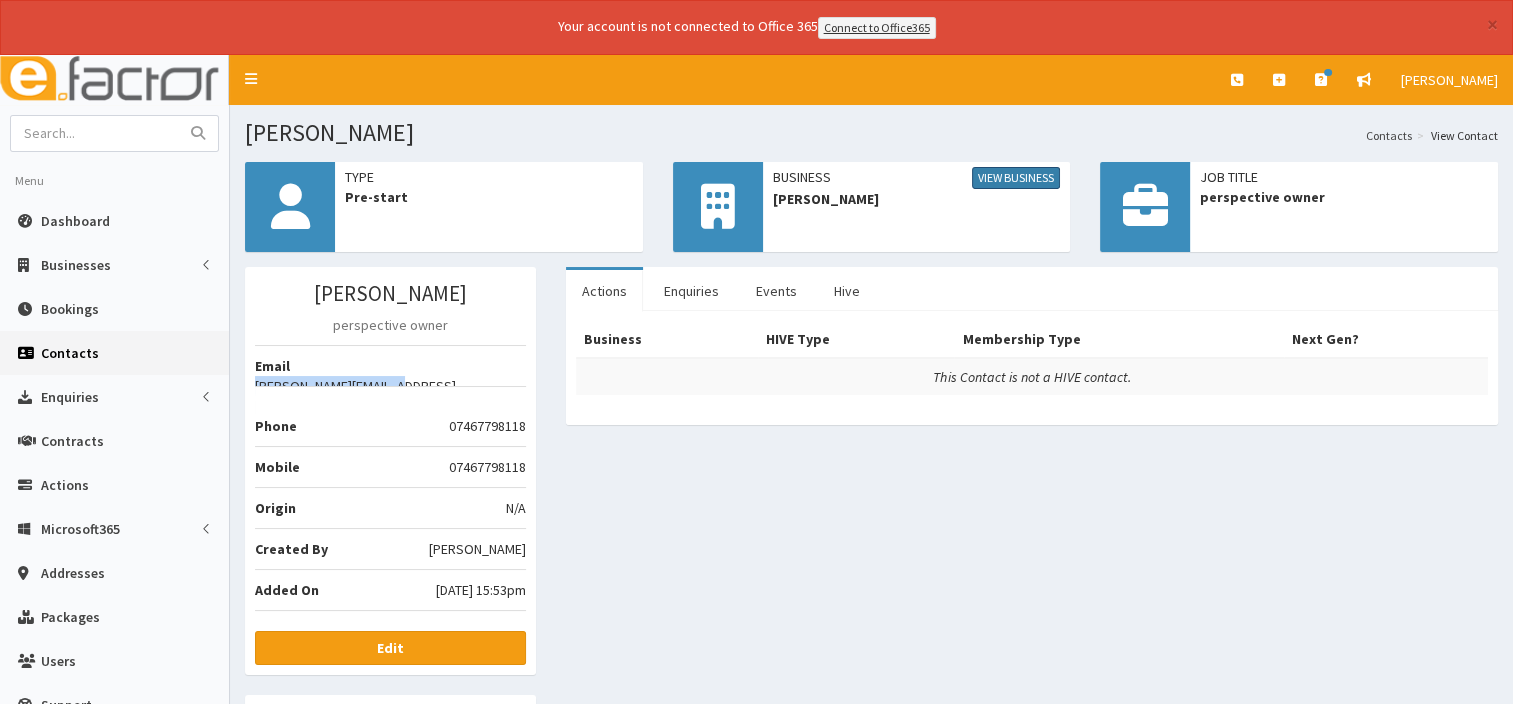 click on "View Business" at bounding box center (1016, 178) 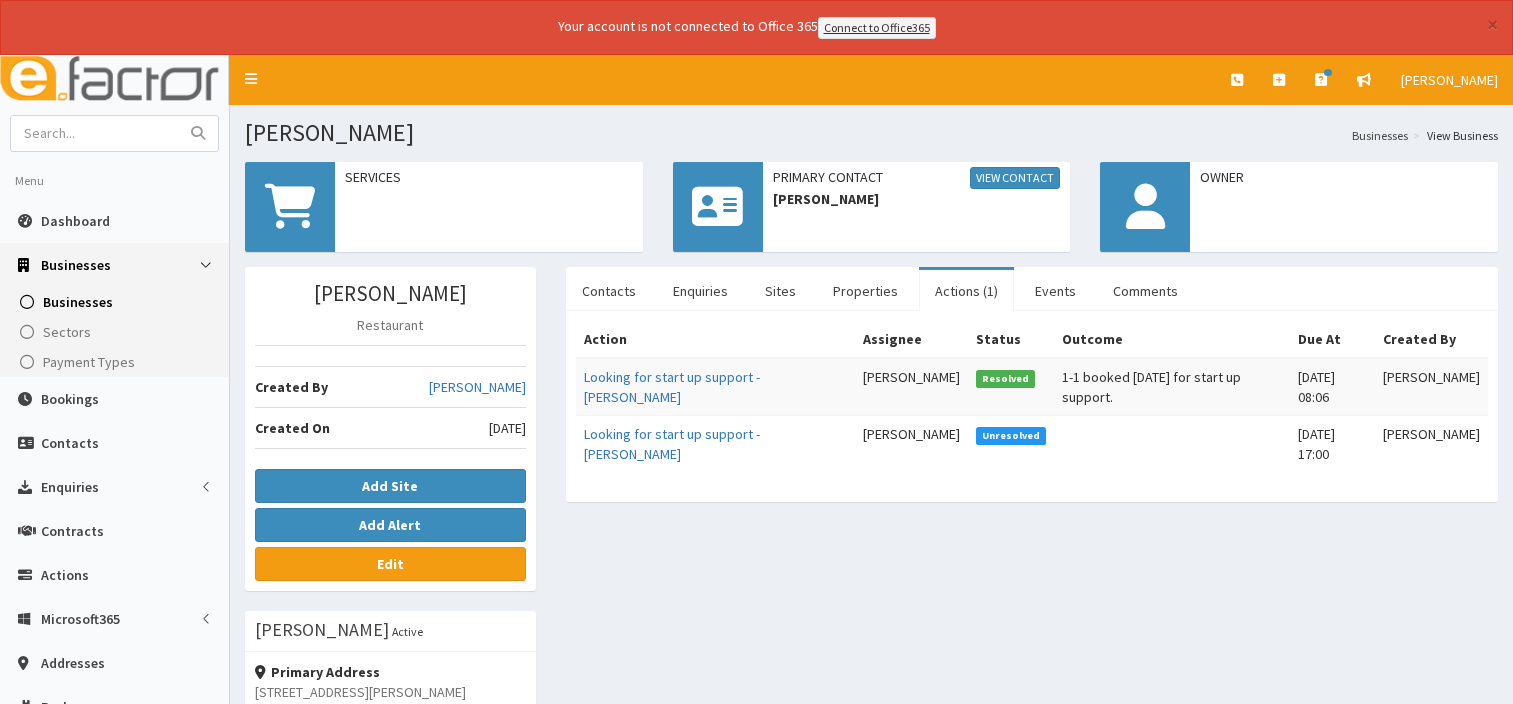 scroll, scrollTop: 0, scrollLeft: 0, axis: both 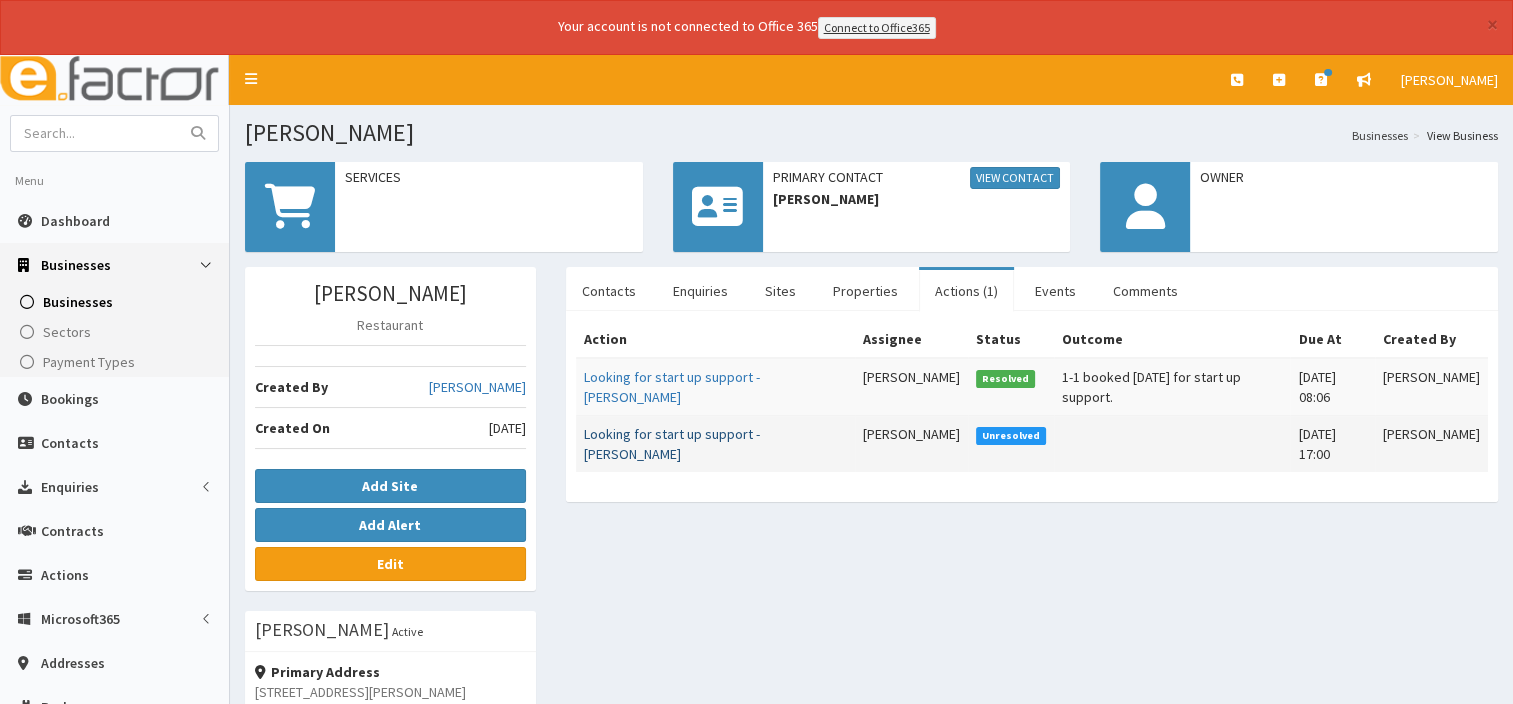 click on "Looking for start up support - [PERSON_NAME]" at bounding box center [672, 444] 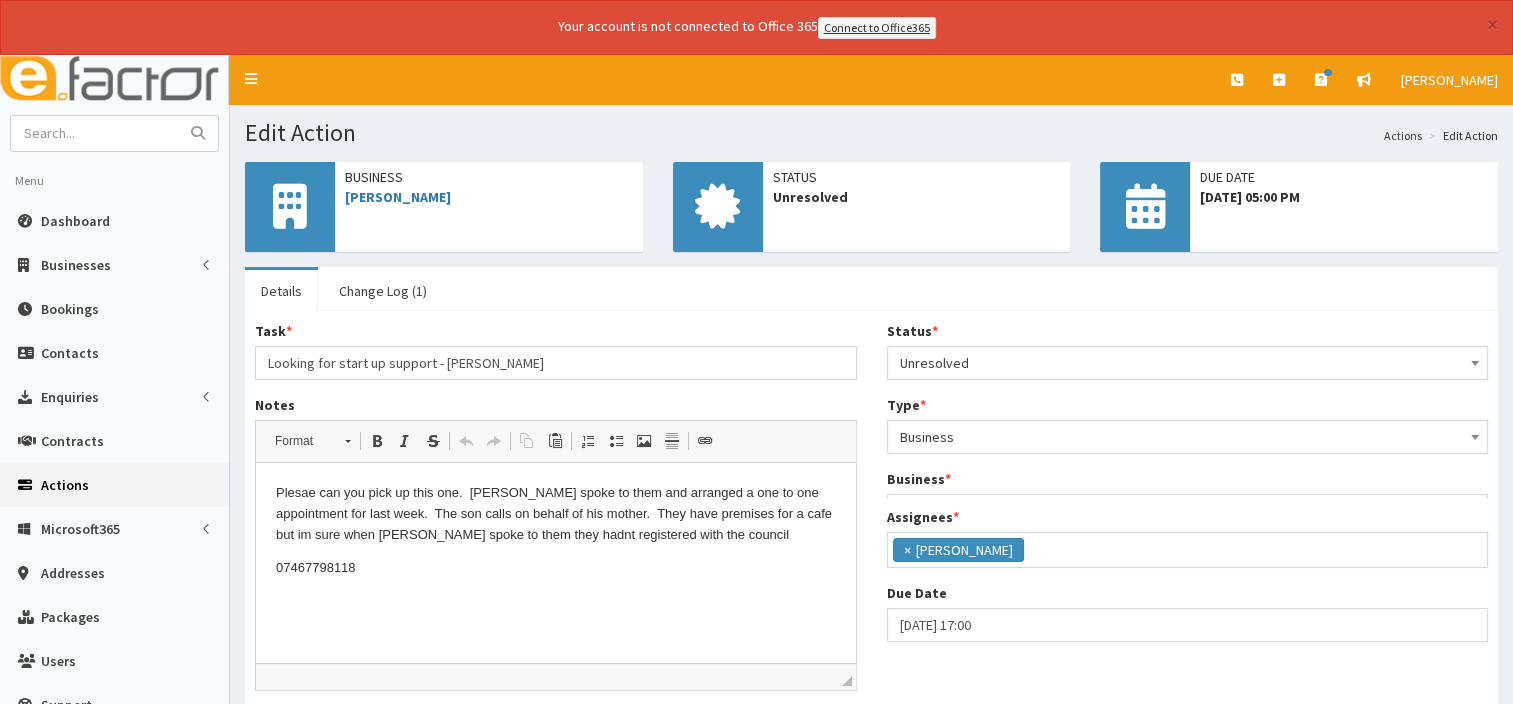 scroll, scrollTop: 0, scrollLeft: 0, axis: both 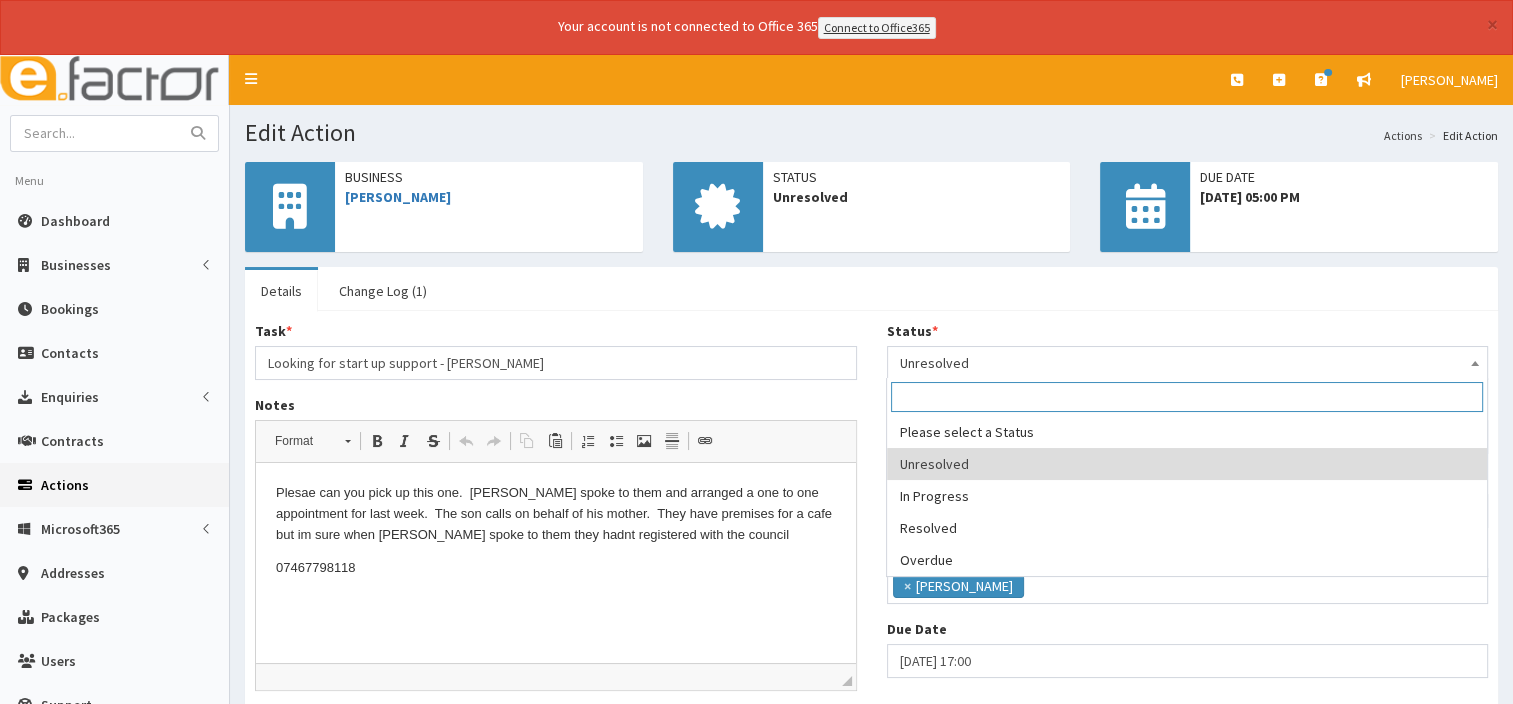 click at bounding box center [1475, 361] 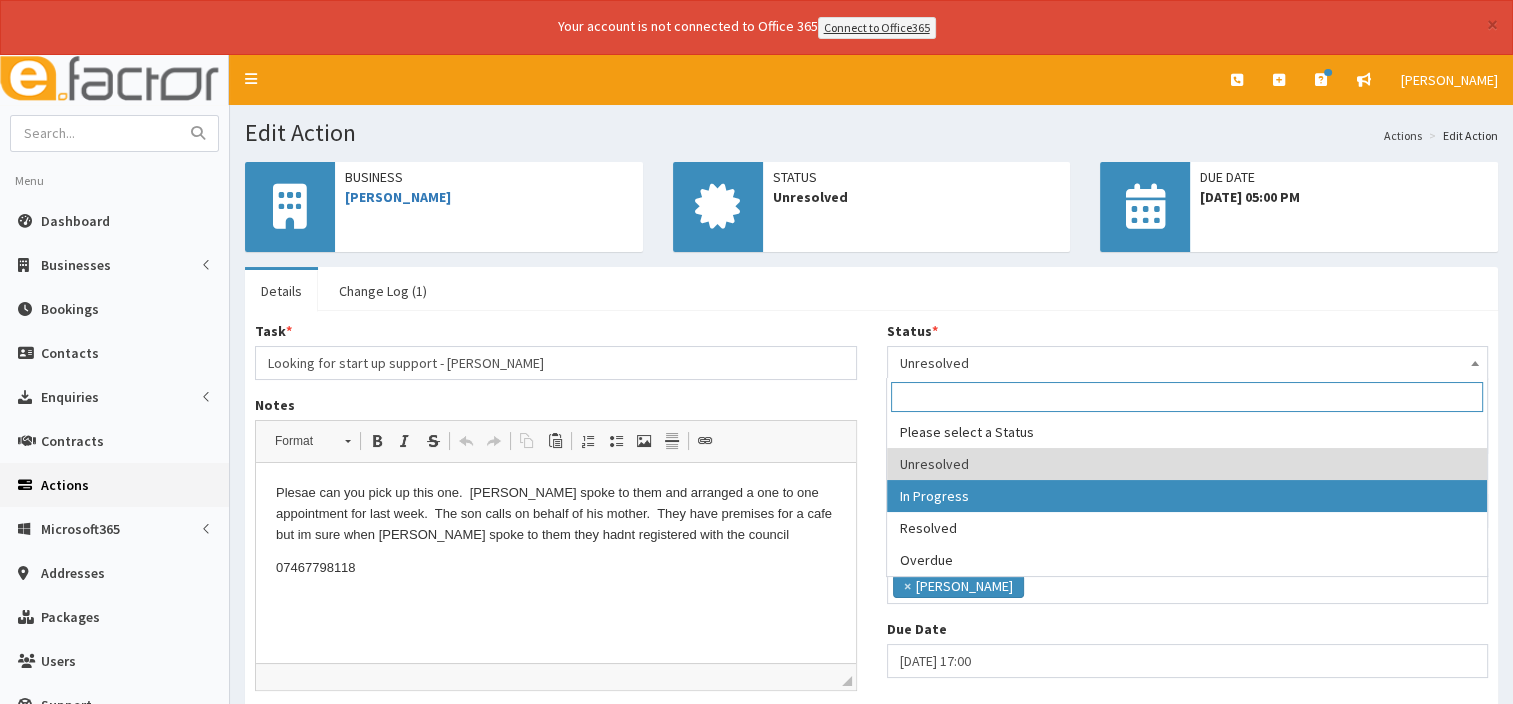 select on "2" 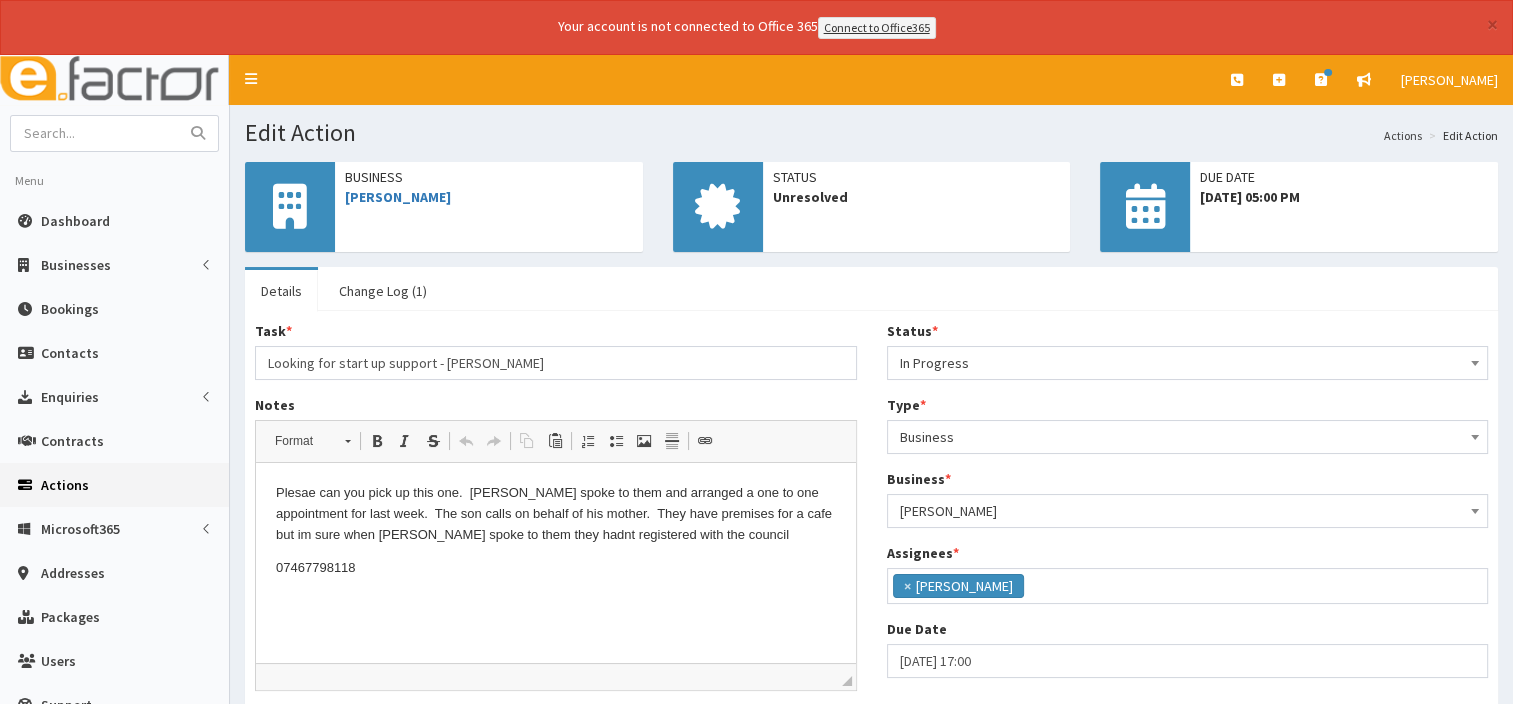 click on "07467798118" at bounding box center [556, 568] 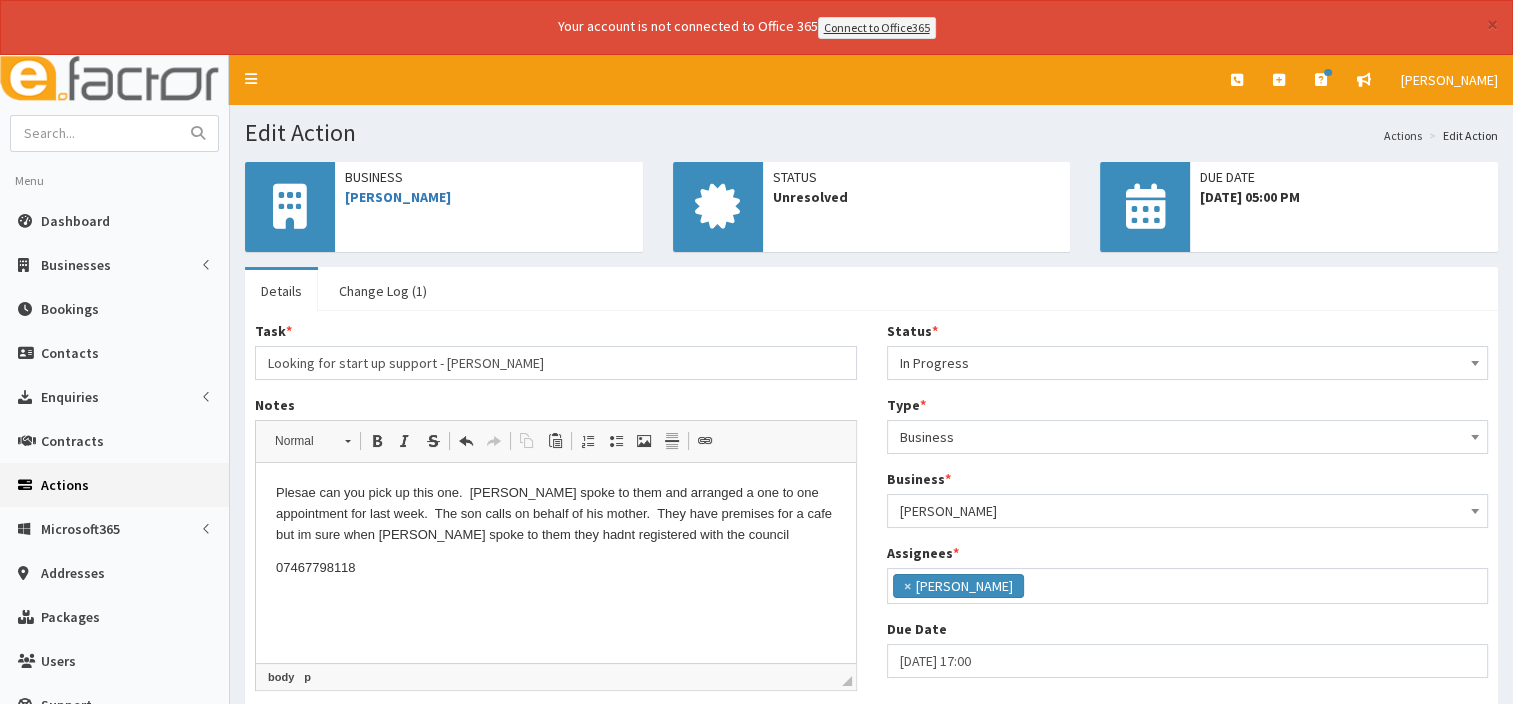 type 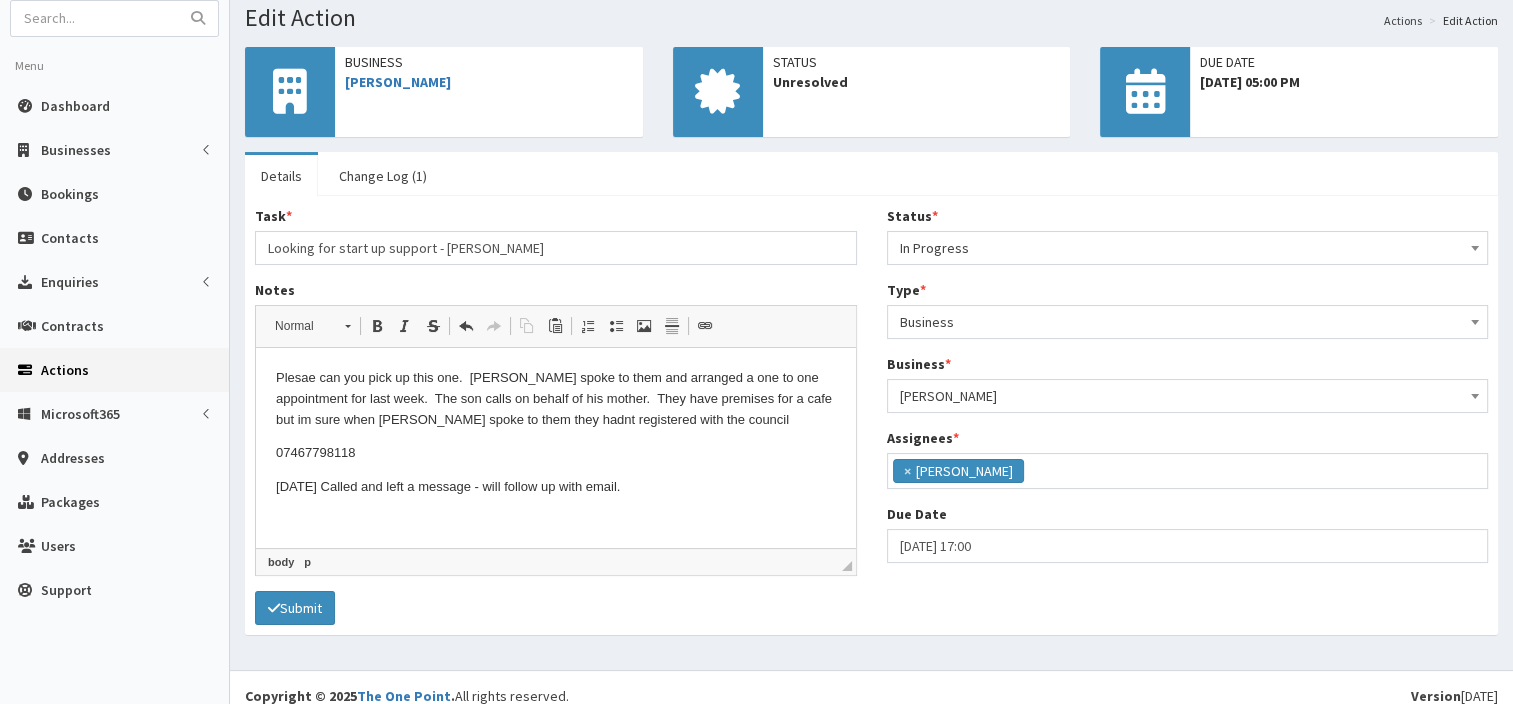 scroll, scrollTop: 129, scrollLeft: 0, axis: vertical 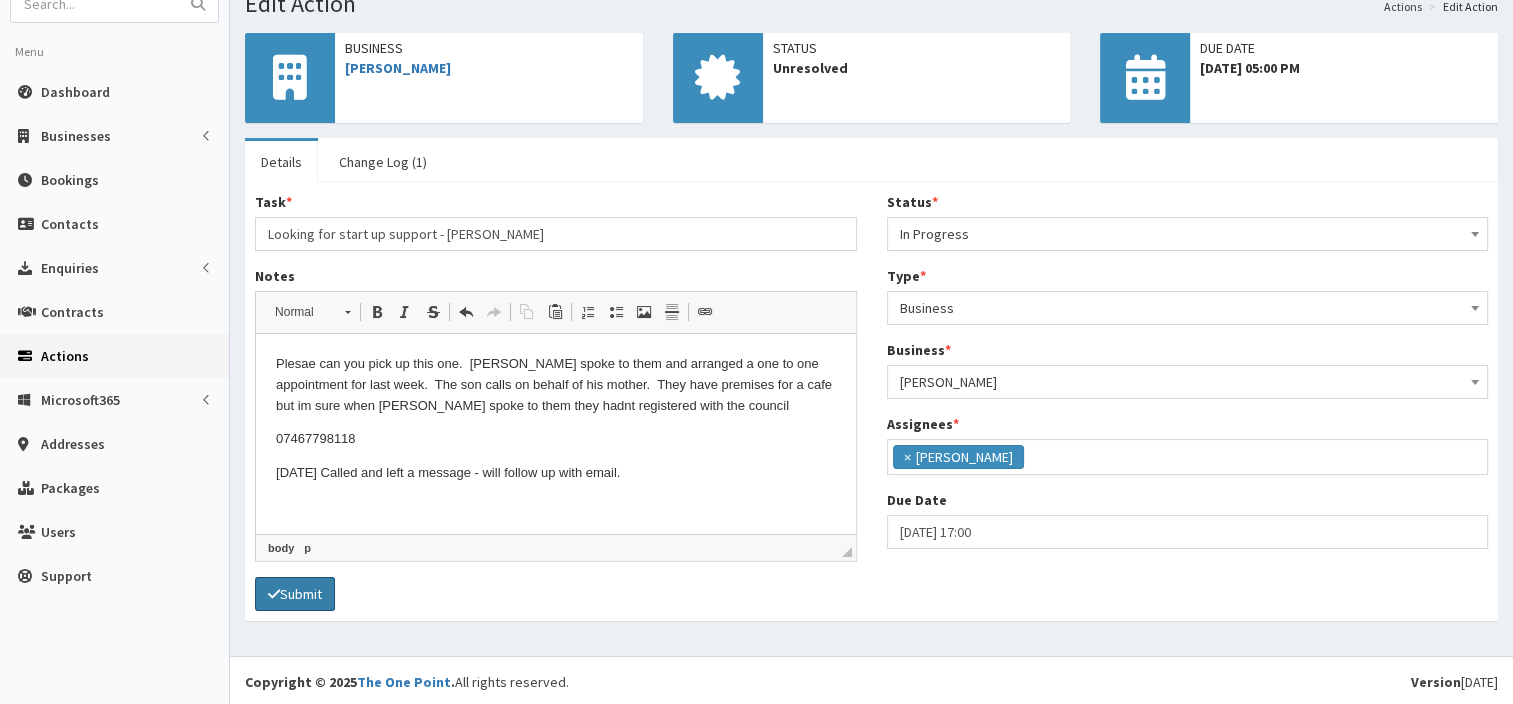 click on "Submit" at bounding box center [295, 594] 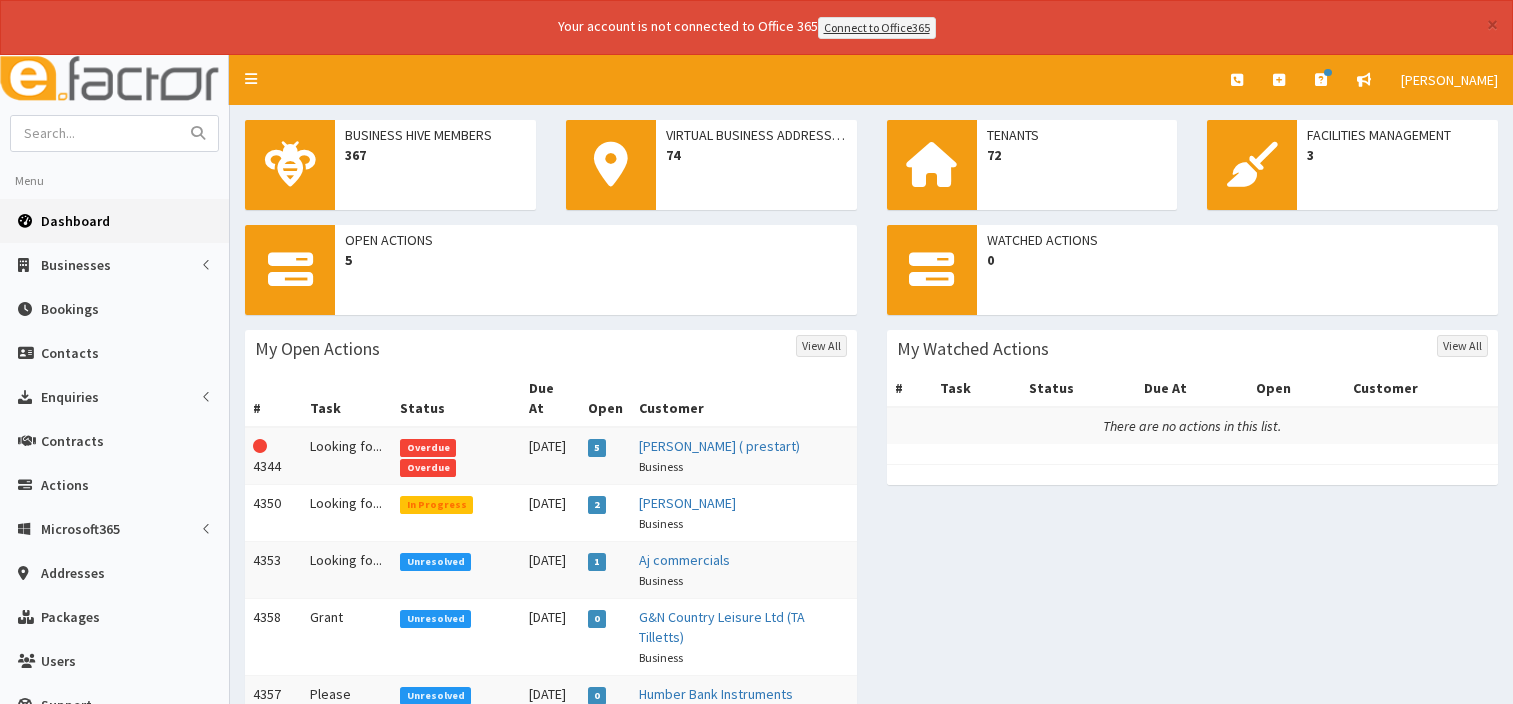 scroll, scrollTop: 0, scrollLeft: 0, axis: both 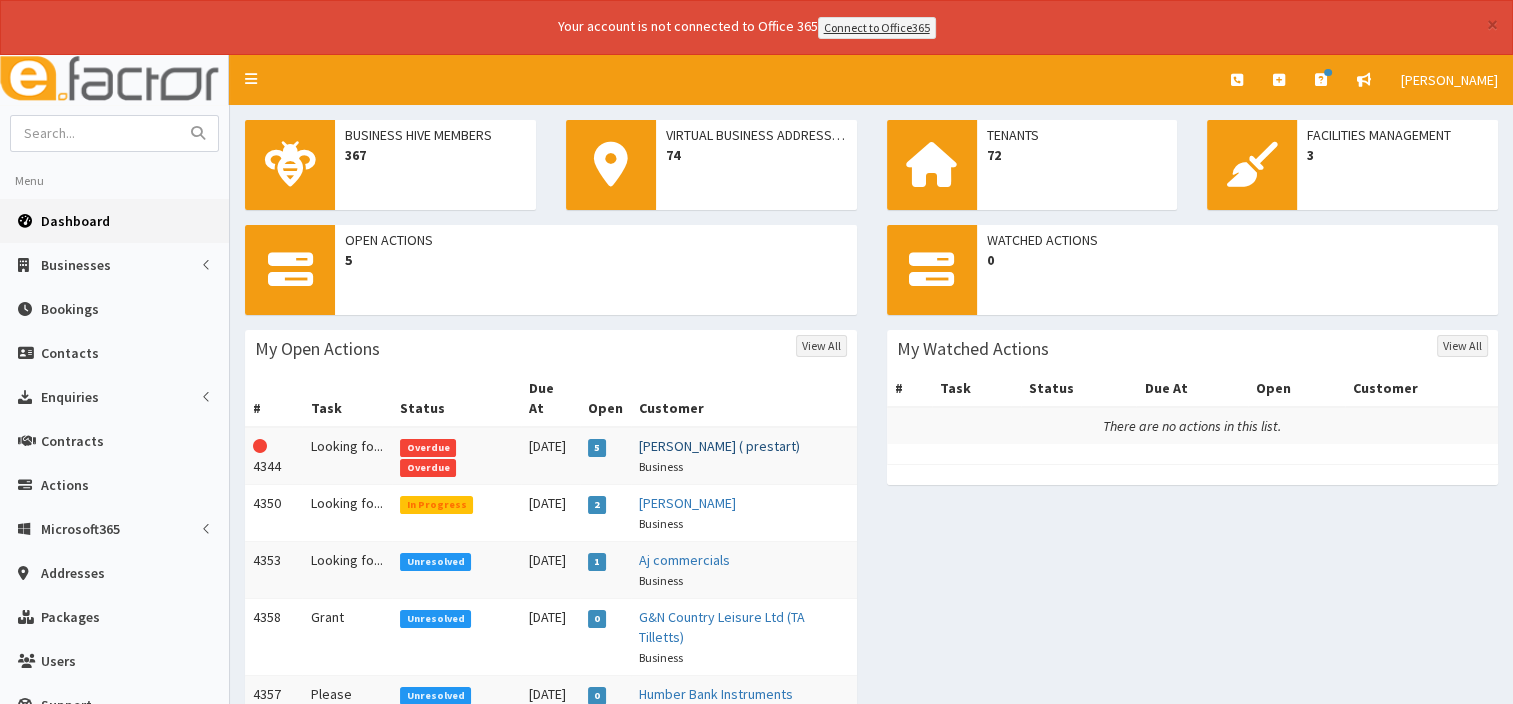 click on "[PERSON_NAME] ( prestart)" at bounding box center [719, 446] 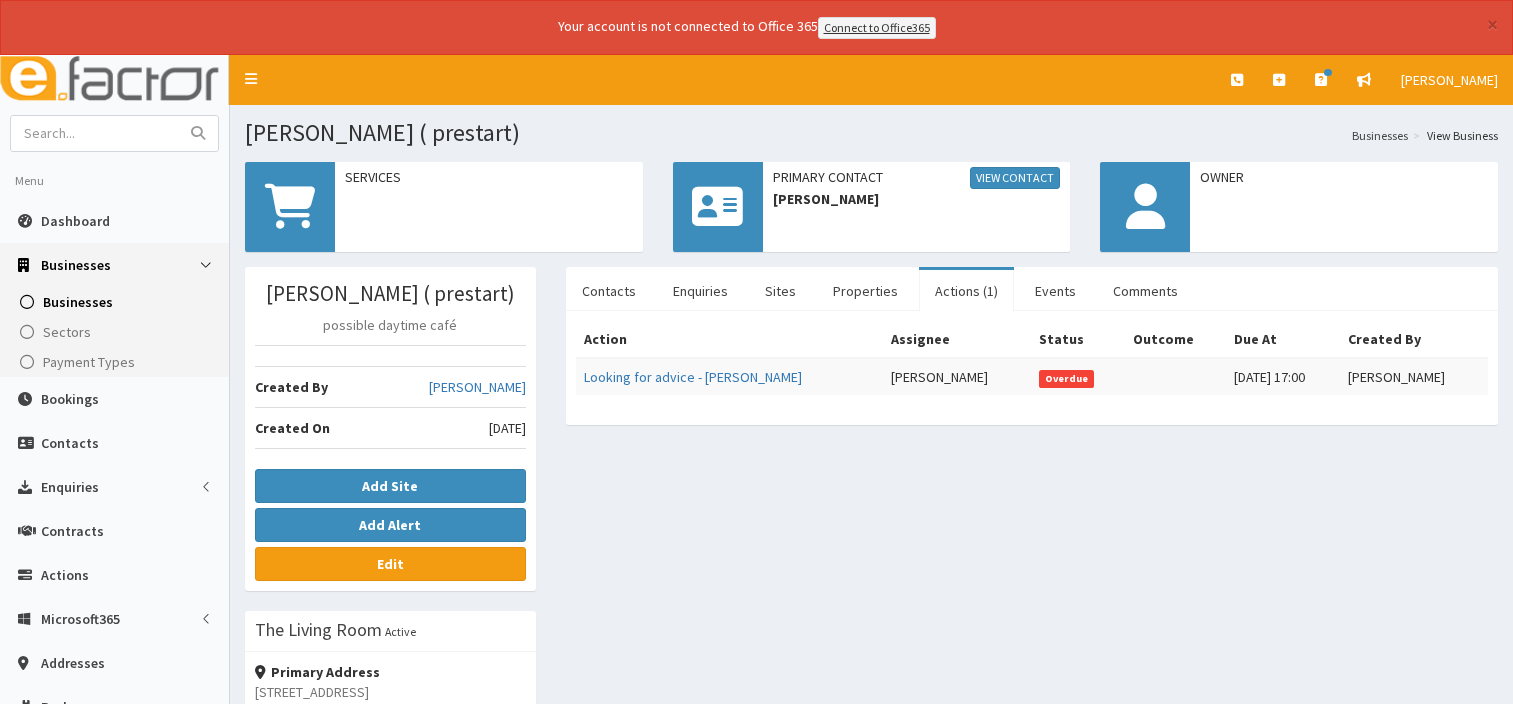 scroll, scrollTop: 0, scrollLeft: 0, axis: both 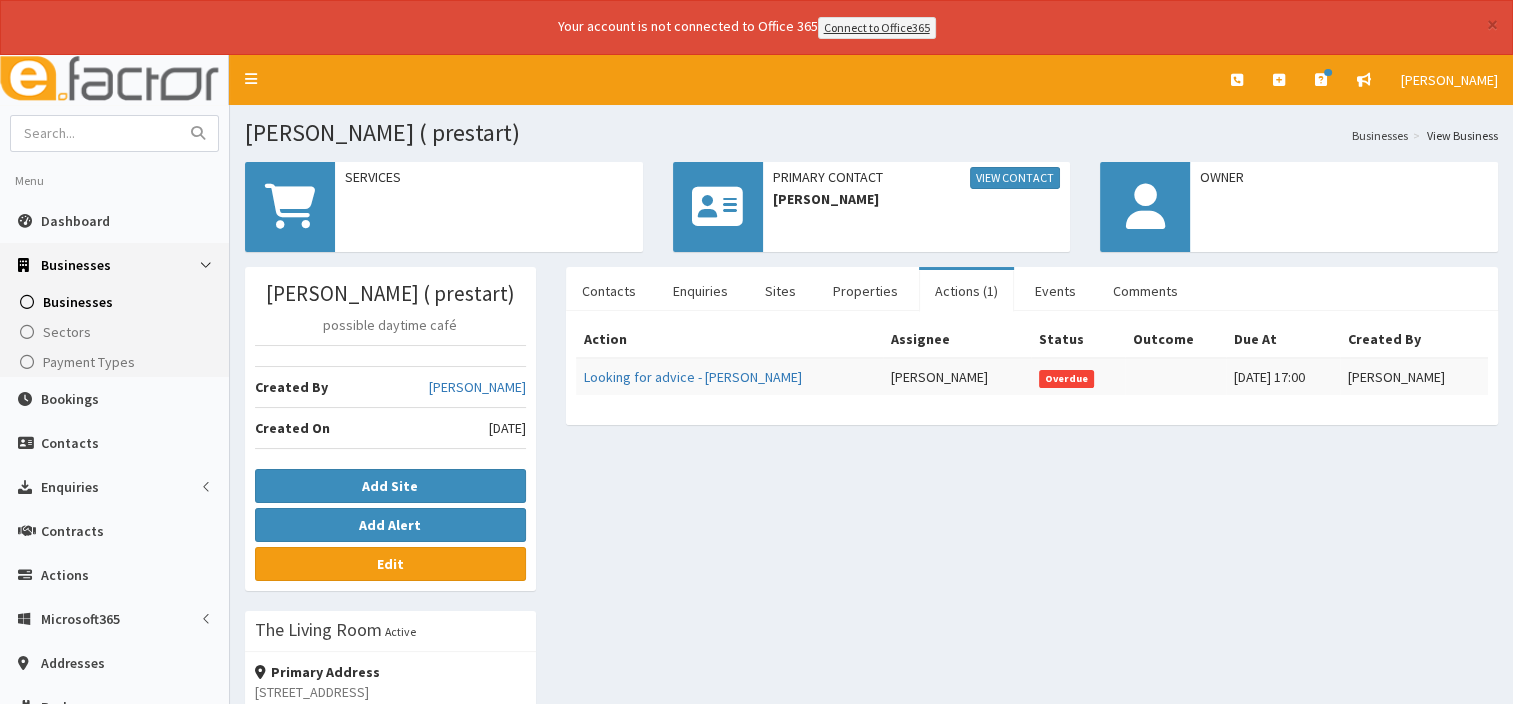 click on "Actions (1)" at bounding box center [966, 291] 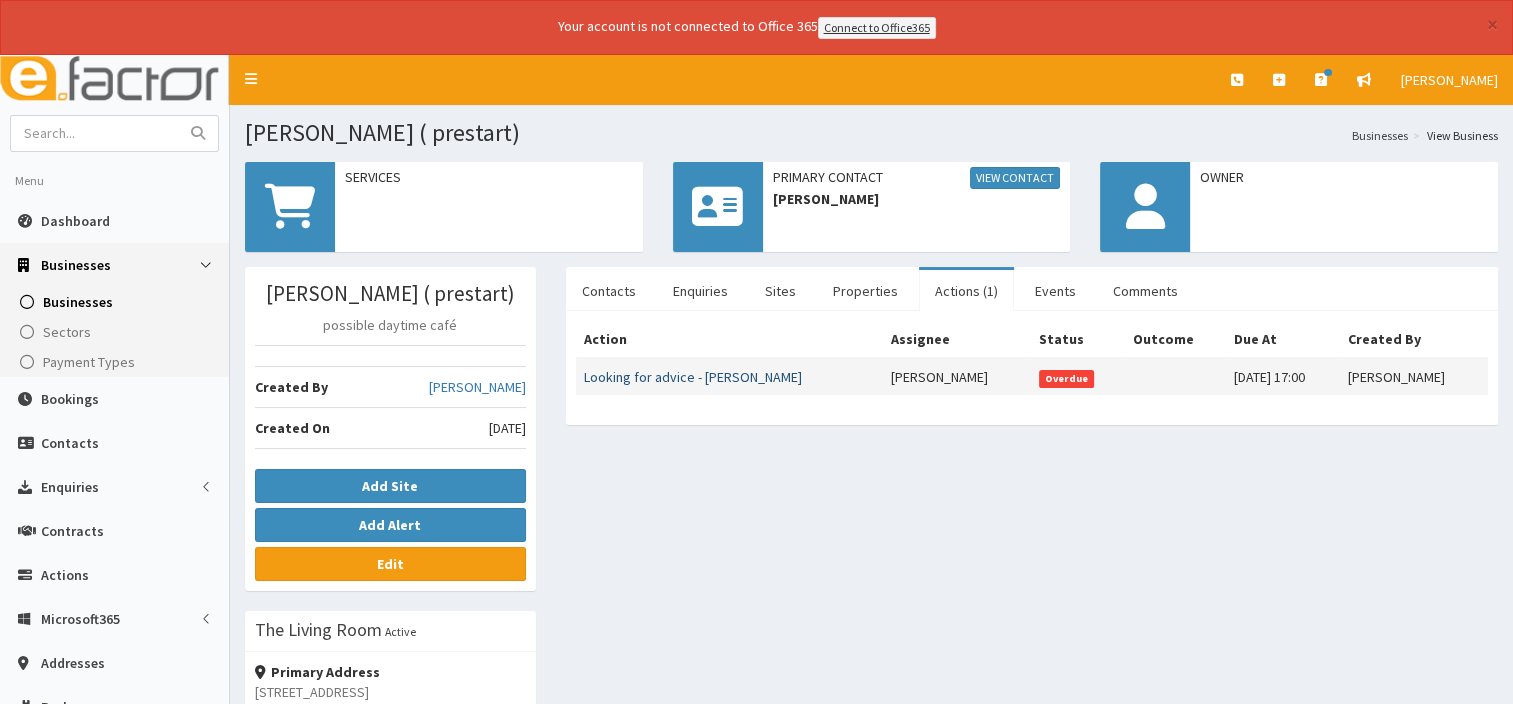 click on "Looking for advice - [PERSON_NAME]" at bounding box center (693, 377) 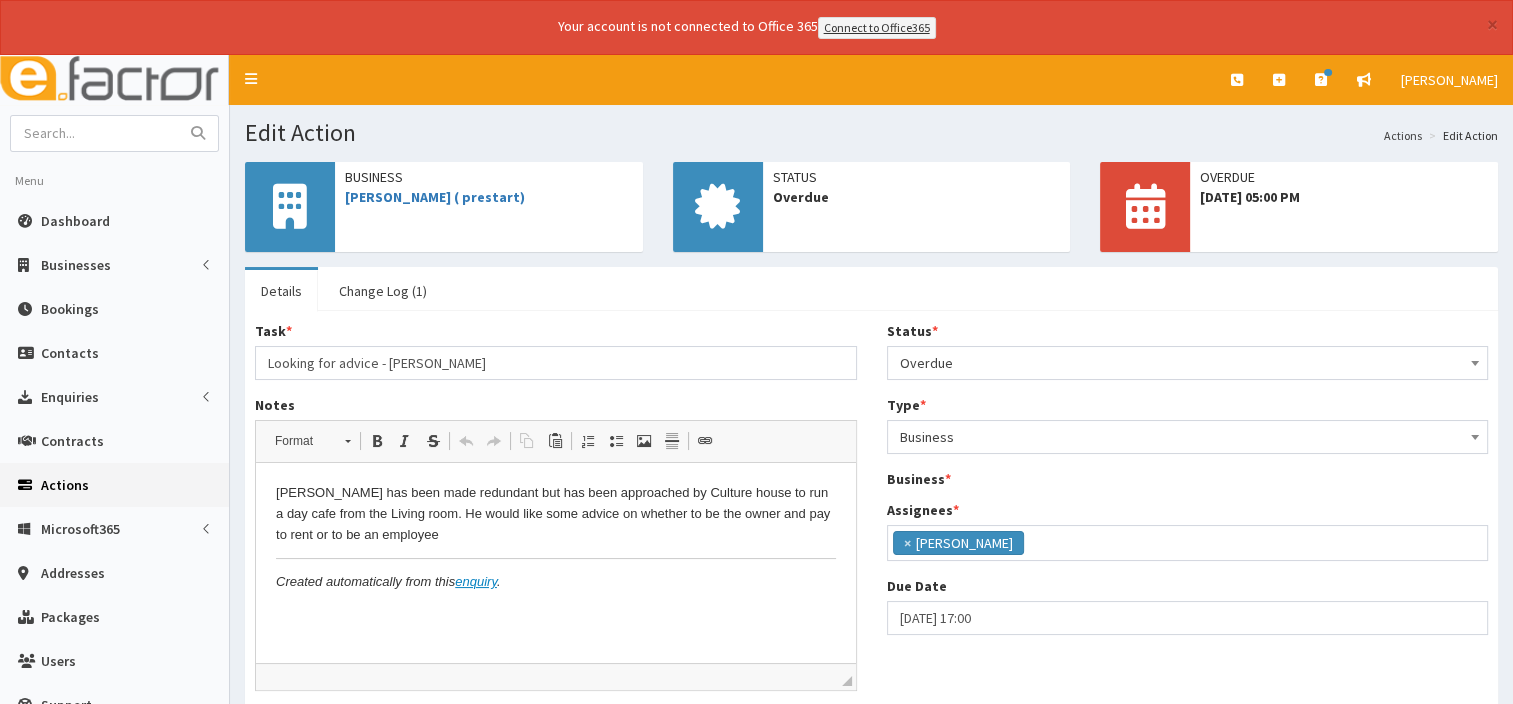 scroll, scrollTop: 0, scrollLeft: 0, axis: both 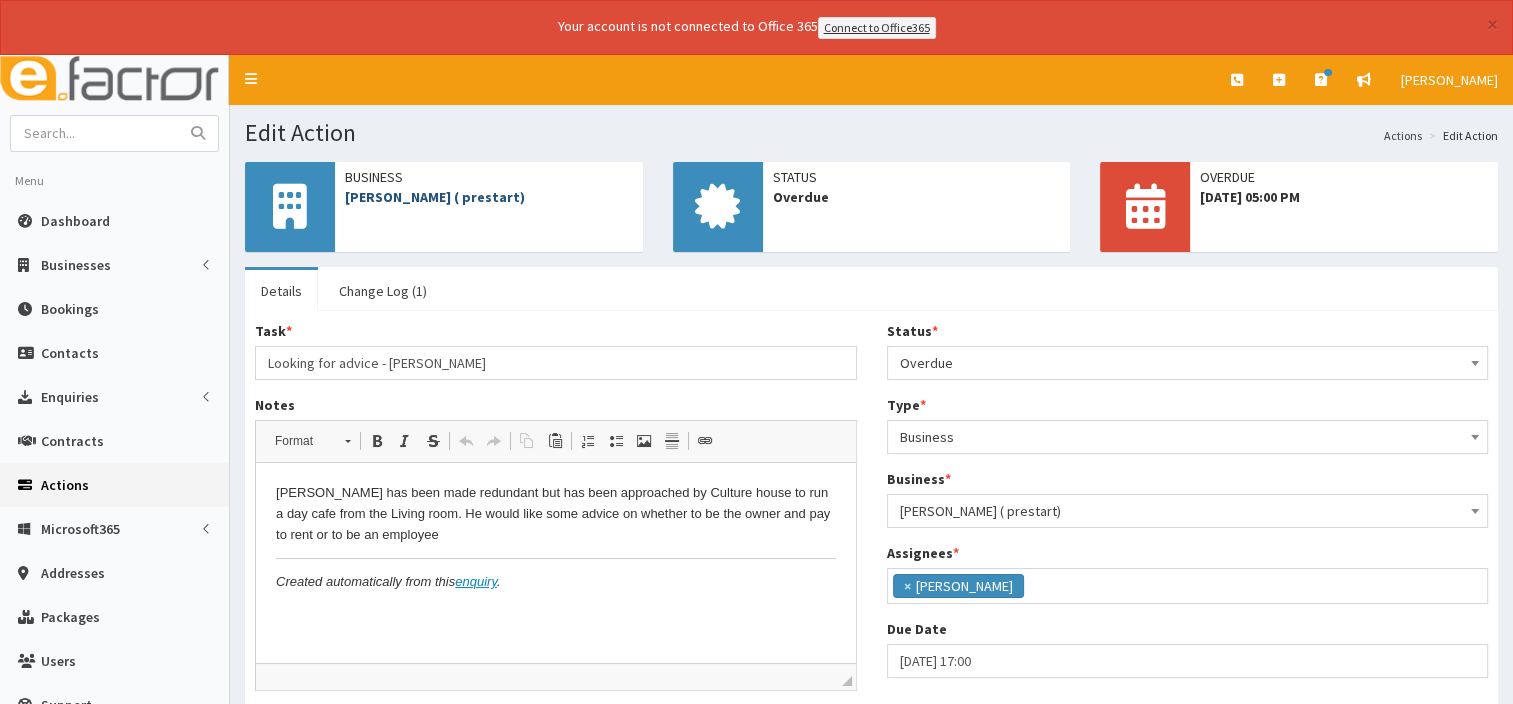 click on "[PERSON_NAME] ( prestart)" at bounding box center (435, 197) 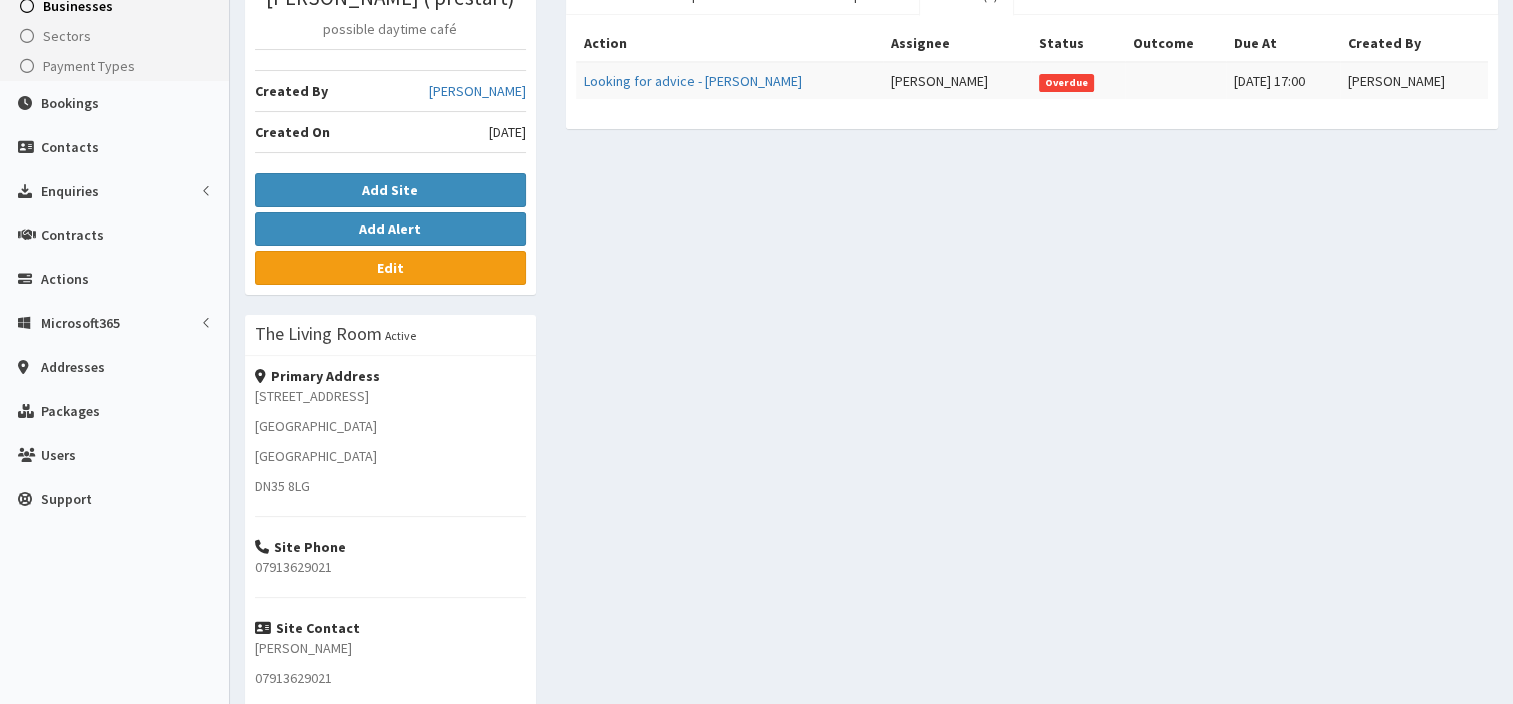 scroll, scrollTop: 0, scrollLeft: 0, axis: both 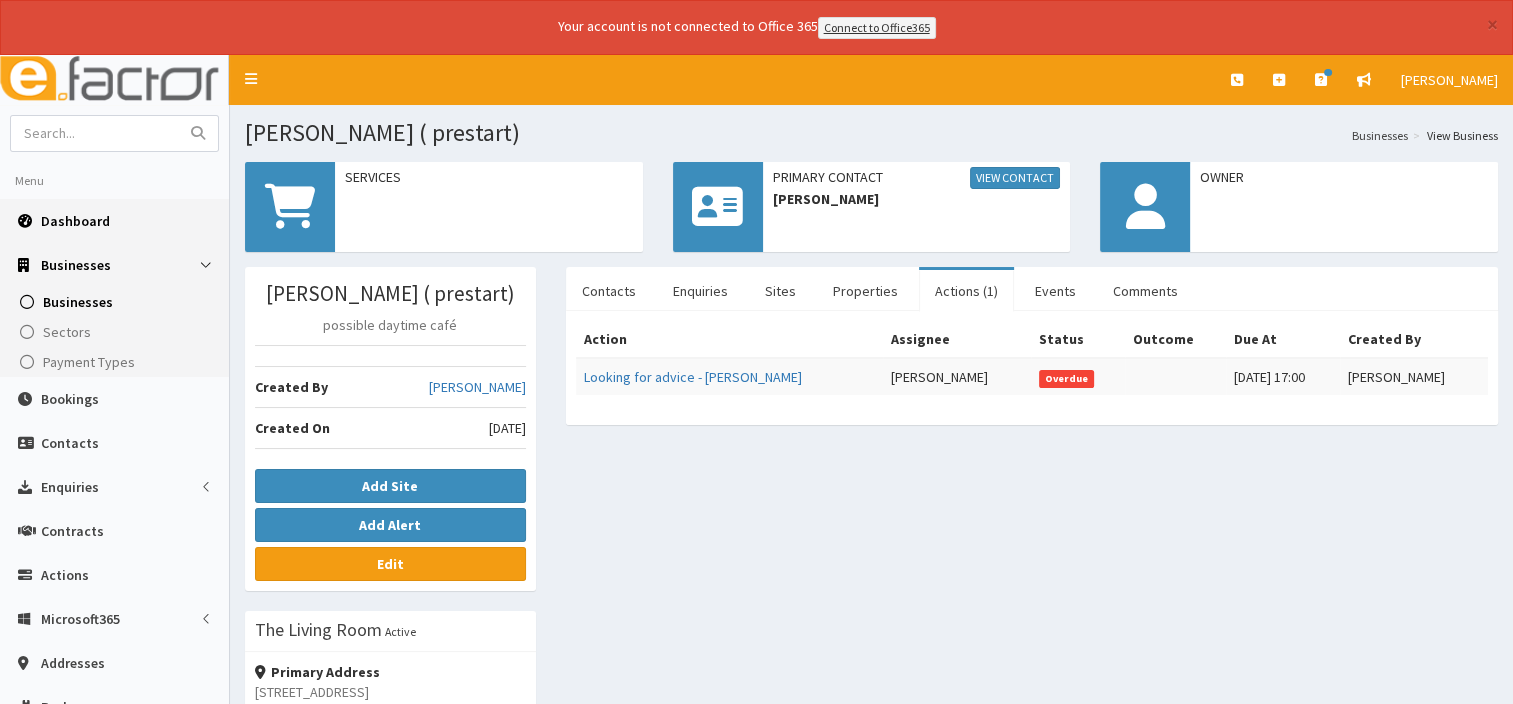 click on "Dashboard" at bounding box center (75, 221) 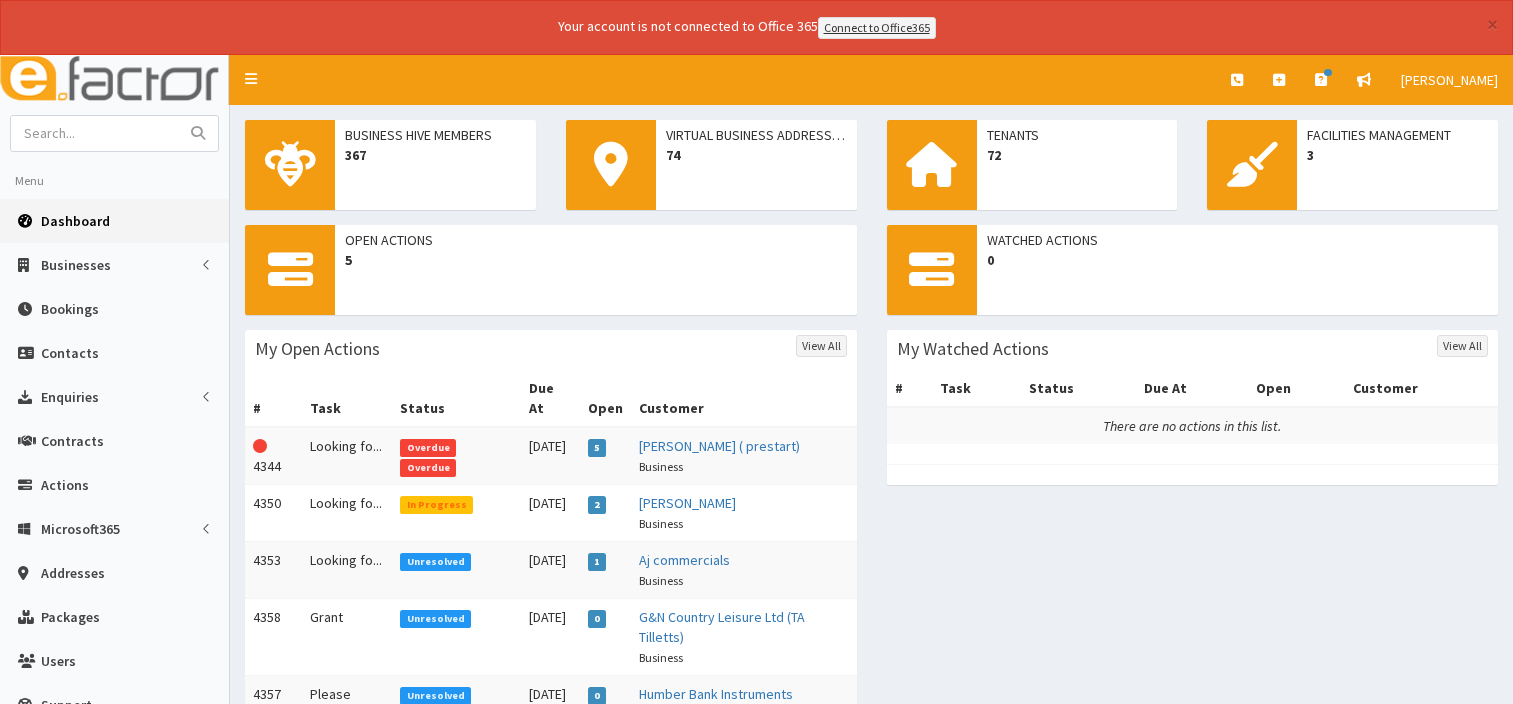 scroll, scrollTop: 0, scrollLeft: 0, axis: both 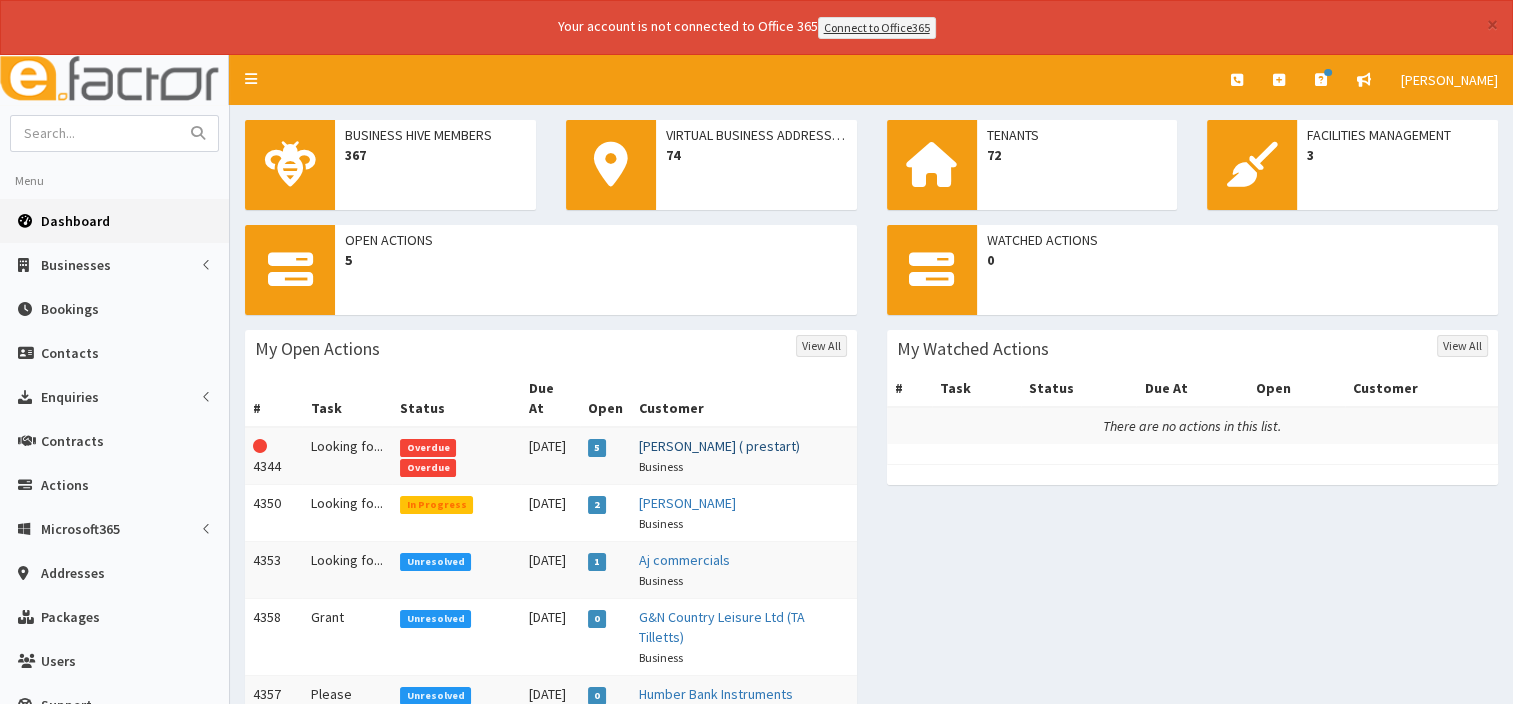 click on "[PERSON_NAME] ( prestart)" at bounding box center (719, 446) 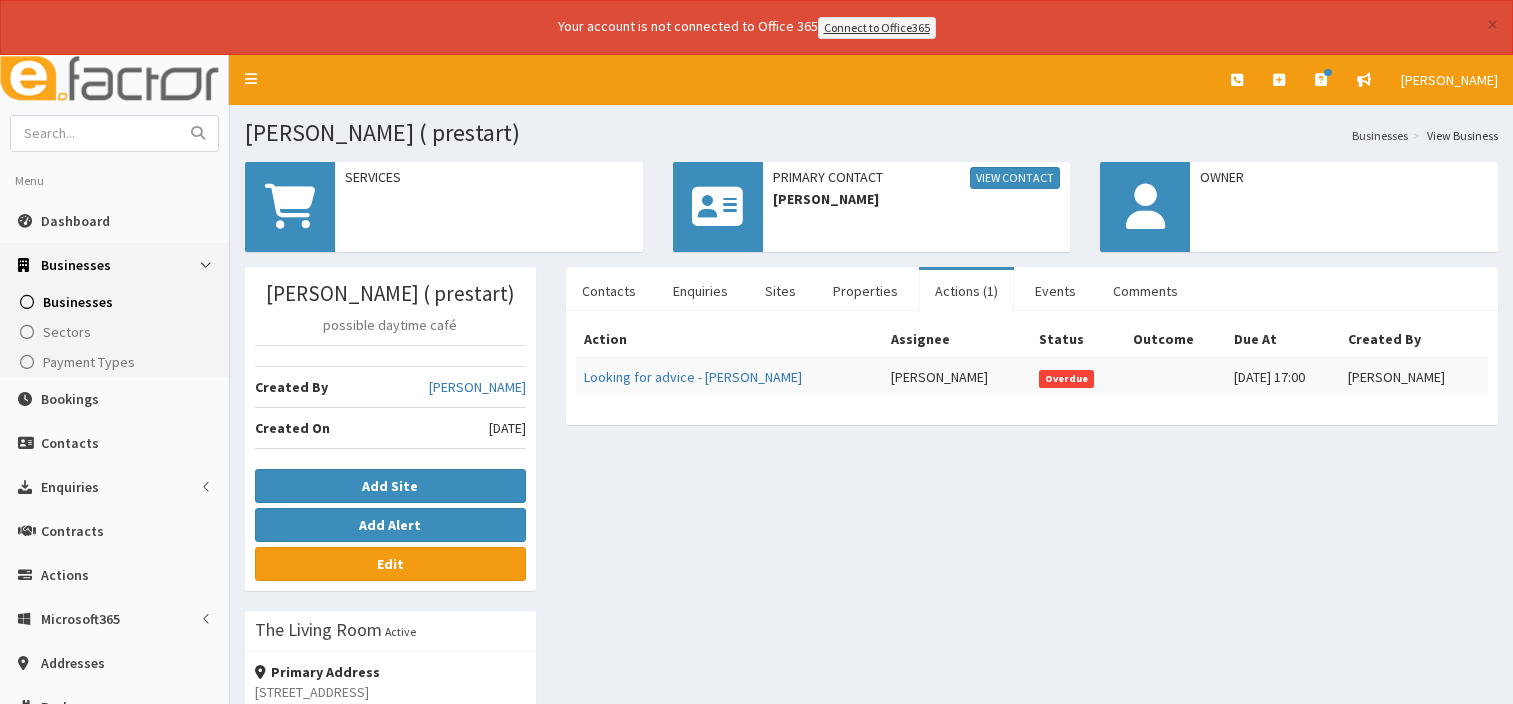 scroll, scrollTop: 0, scrollLeft: 0, axis: both 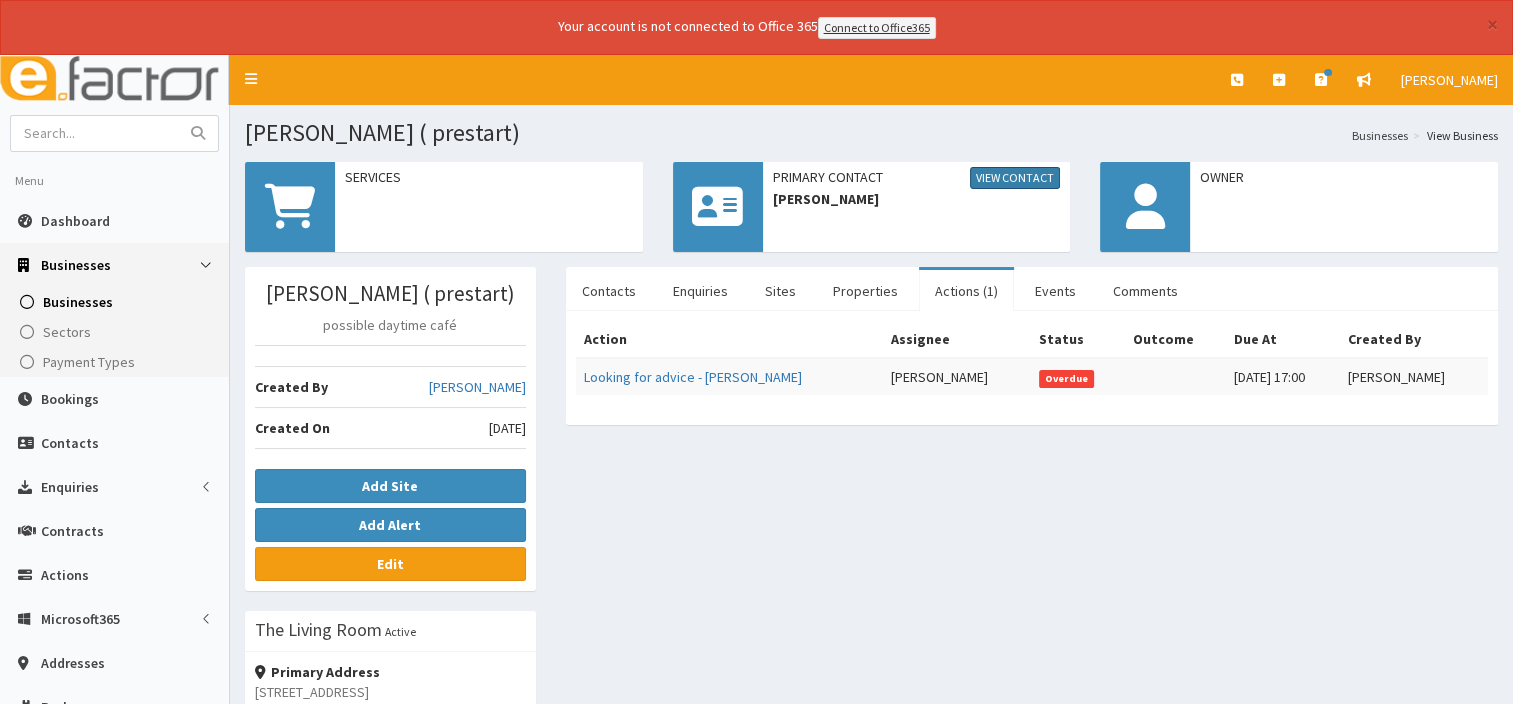 click on "View Contact" at bounding box center (1015, 178) 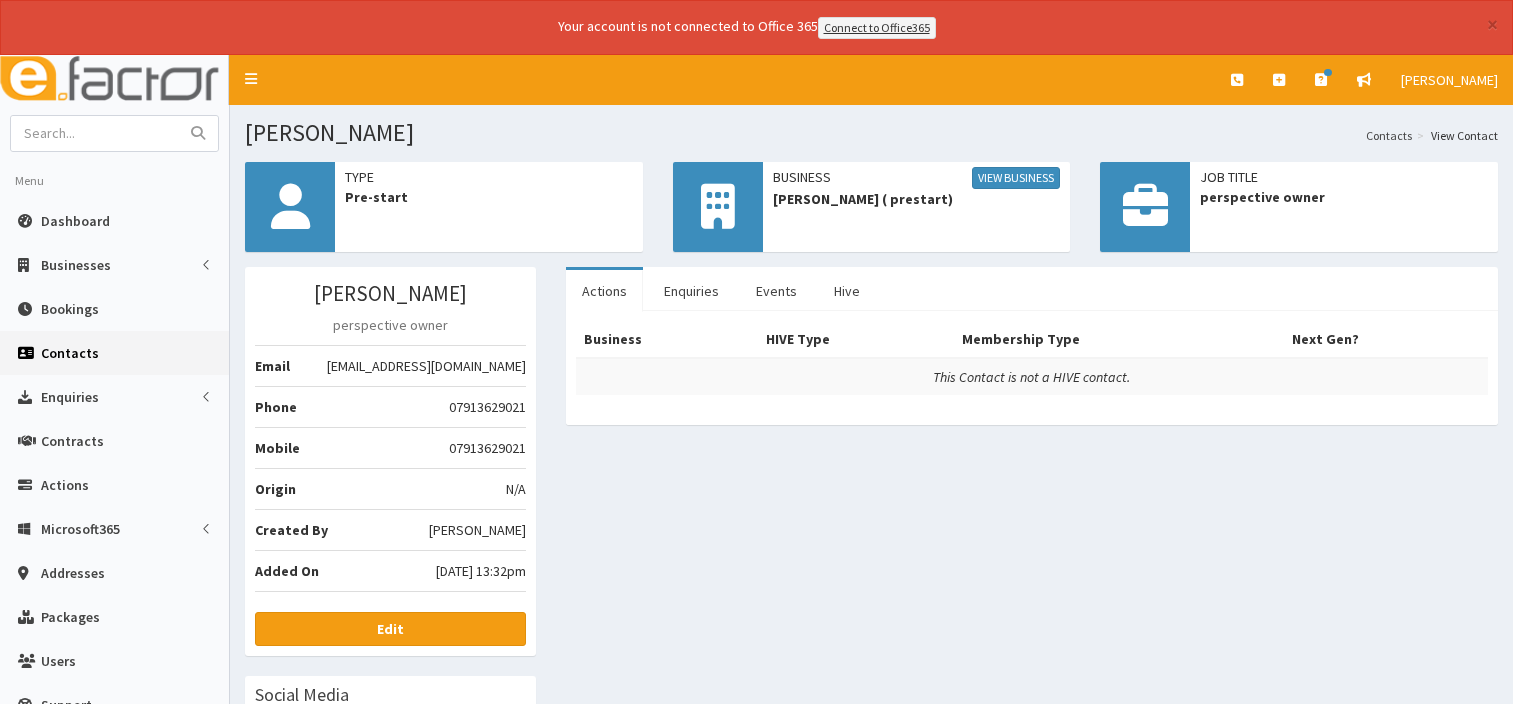 scroll, scrollTop: 0, scrollLeft: 0, axis: both 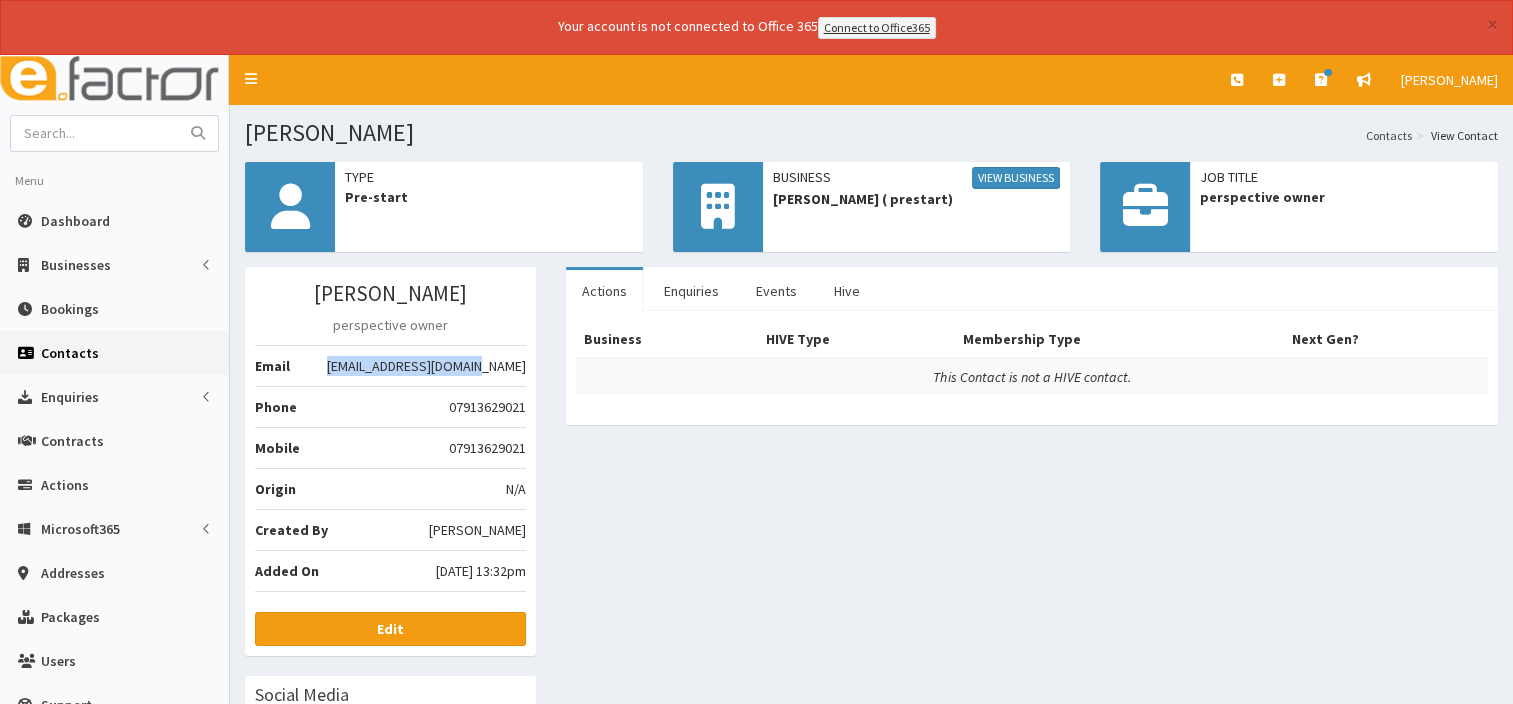 drag, startPoint x: 376, startPoint y: 367, endPoint x: 525, endPoint y: 370, distance: 149.0302 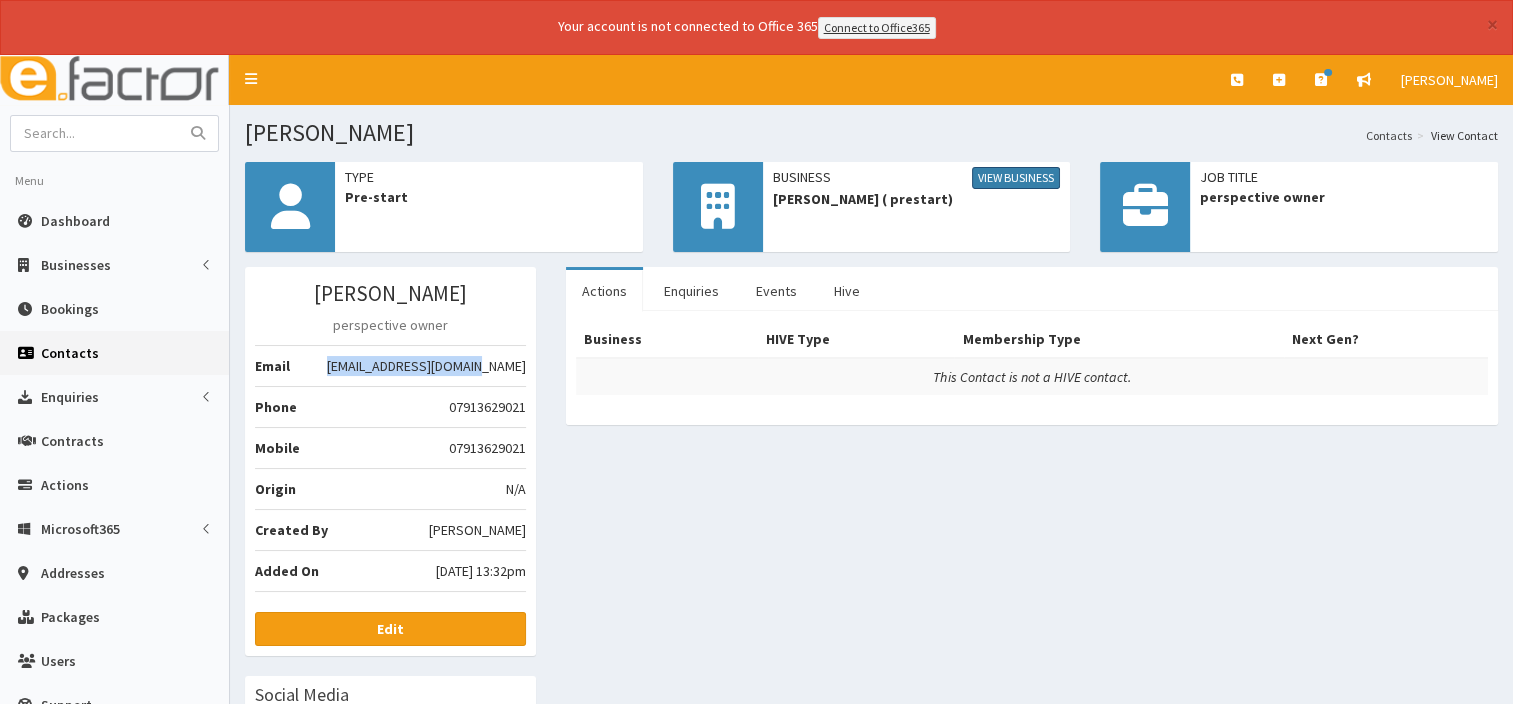 click on "View Business" at bounding box center (1016, 178) 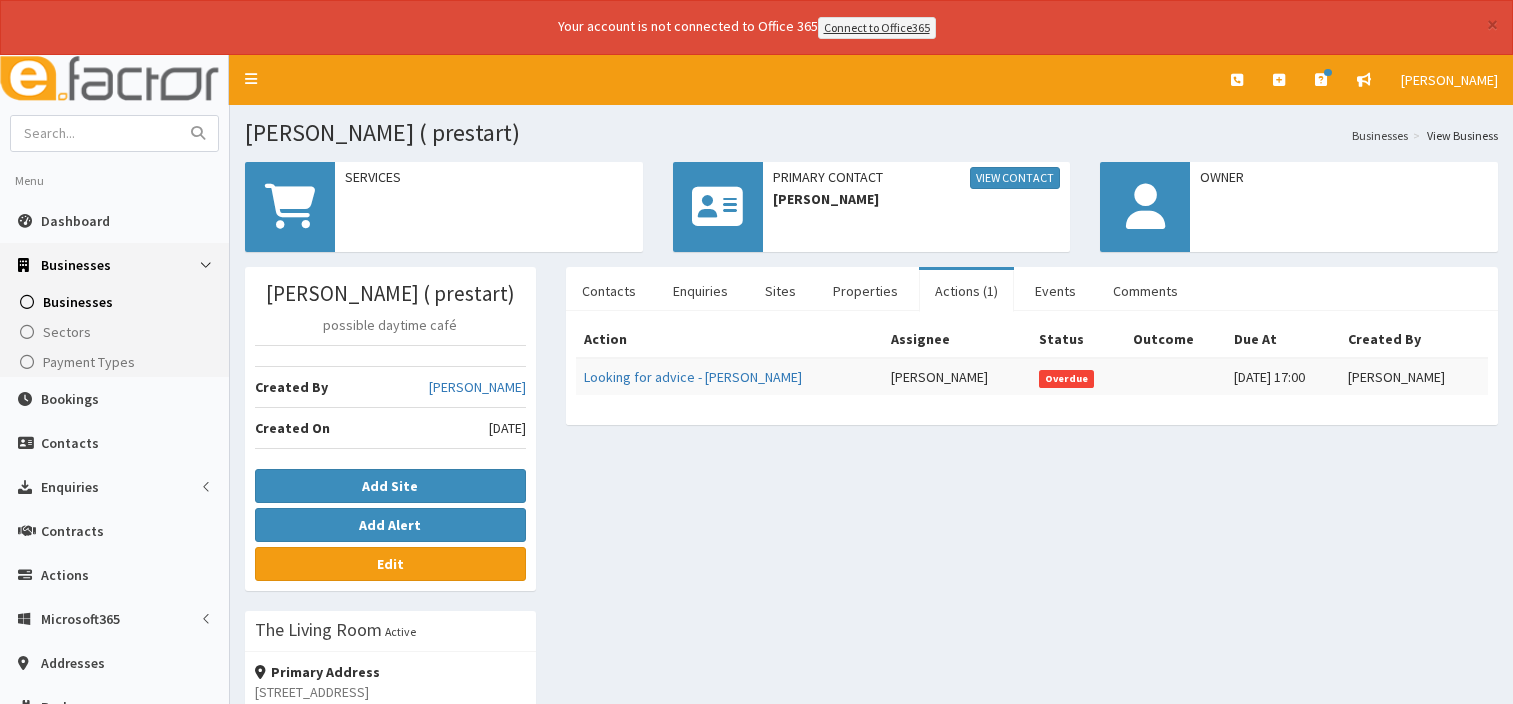 scroll, scrollTop: 0, scrollLeft: 0, axis: both 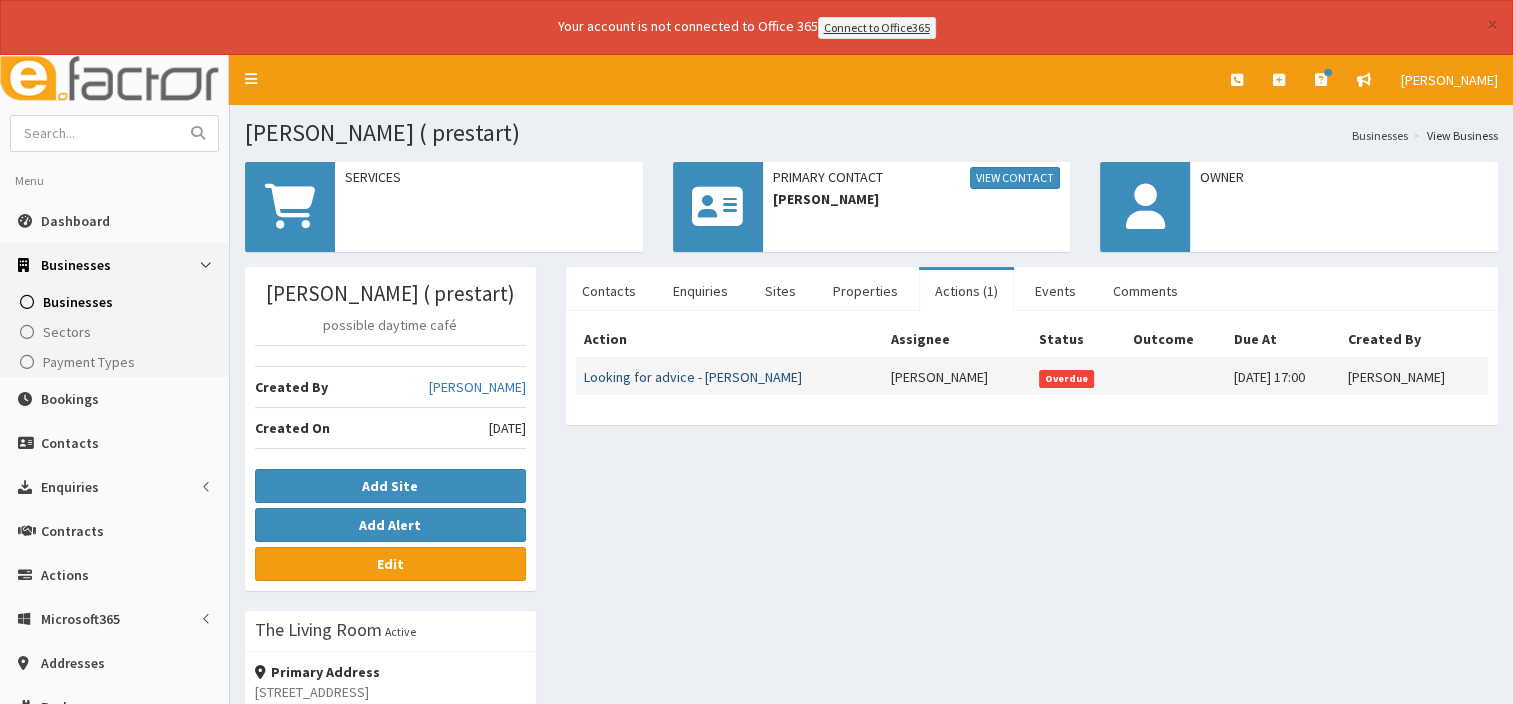 click on "Looking for advice - [PERSON_NAME]" at bounding box center (693, 377) 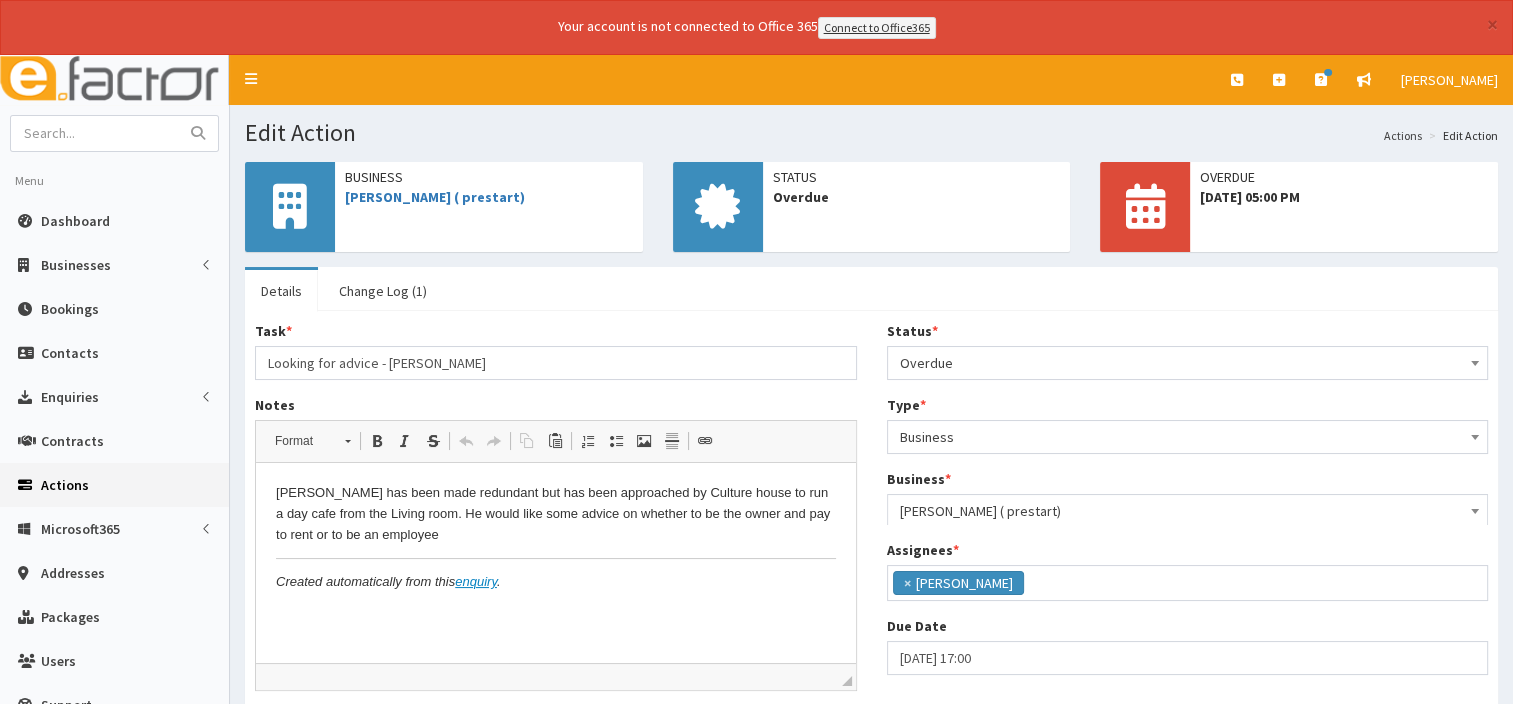 scroll, scrollTop: 0, scrollLeft: 0, axis: both 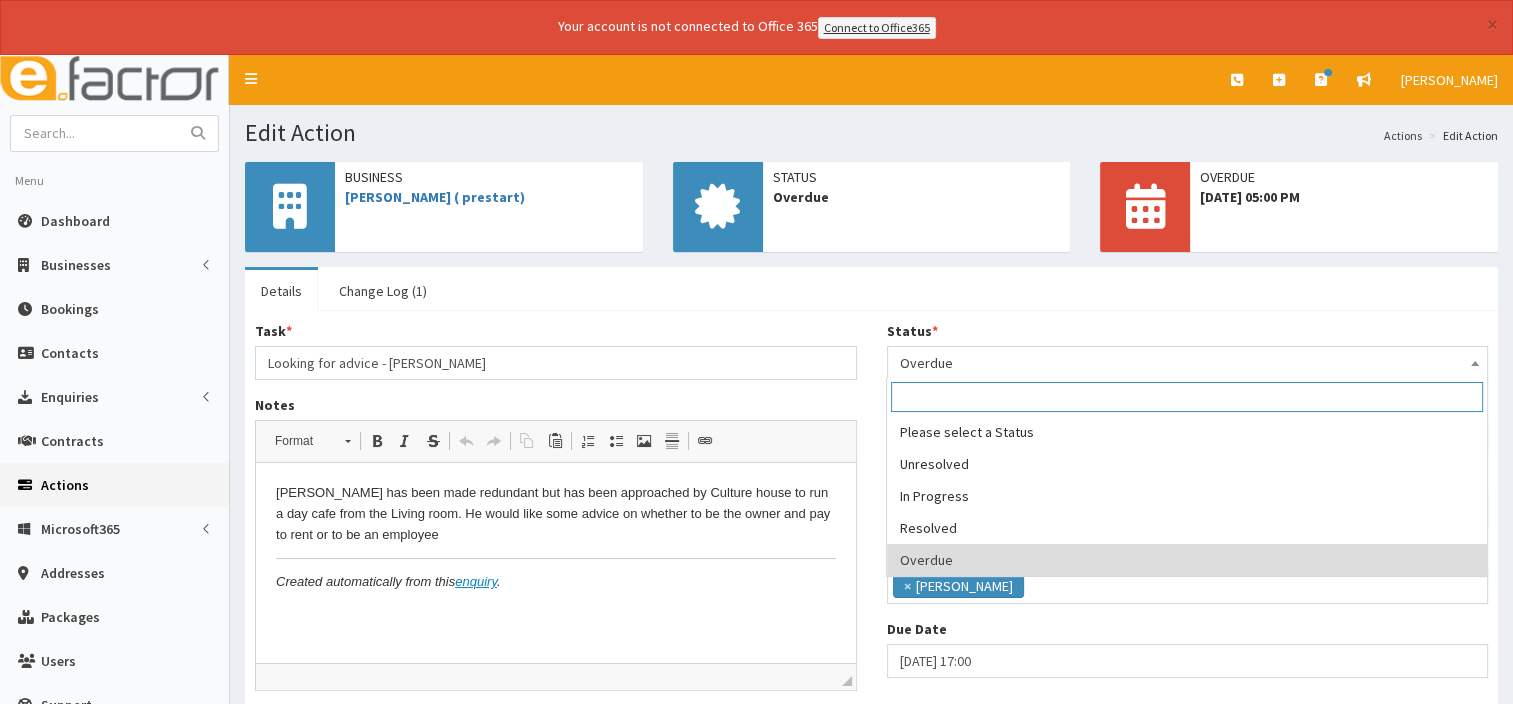 click at bounding box center (1475, 363) 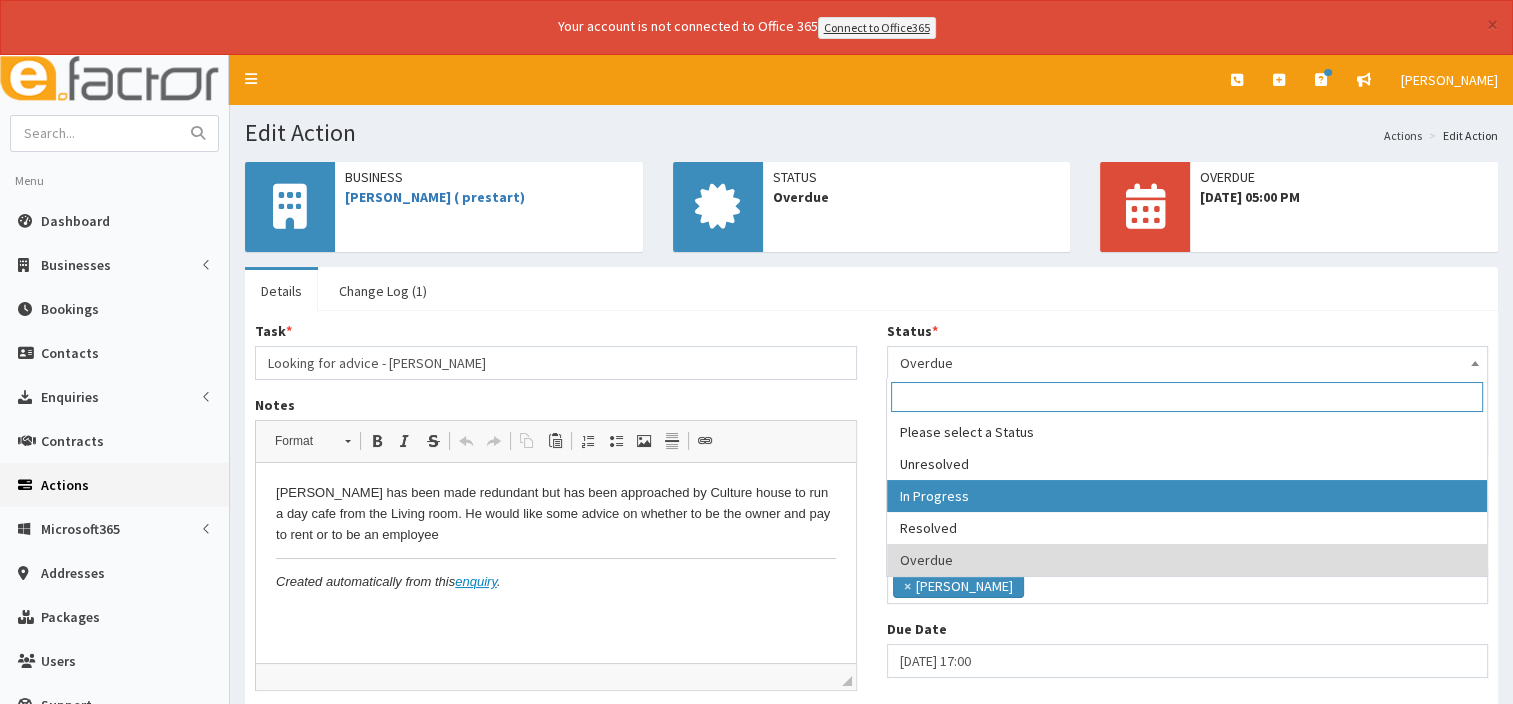 select on "2" 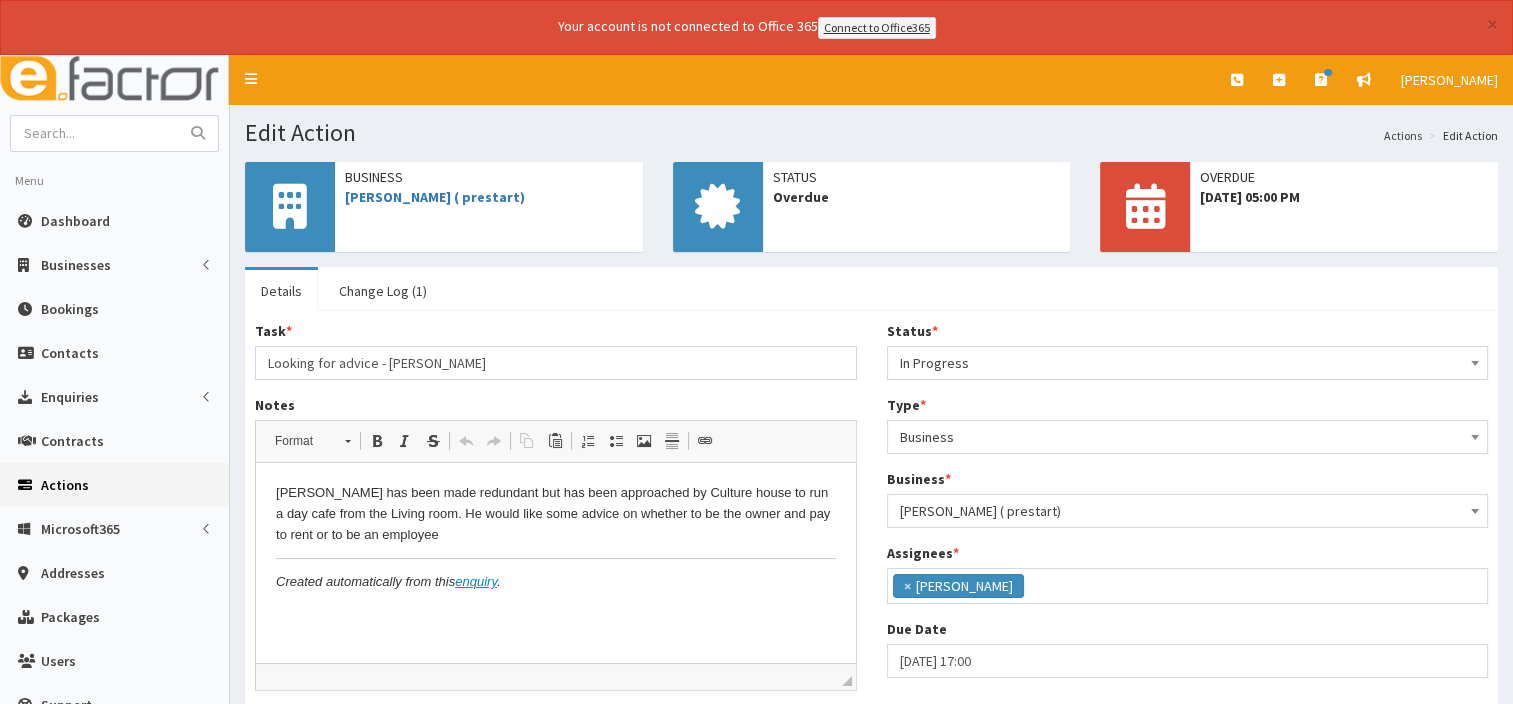 click on "Jon has been made redundant but has been approached by Culture house to run a day cafe from the Living room. He would like some advice on whether to be the owner and pay to rent or to be an employee Created automatically from this  enquiry ." at bounding box center [556, 538] 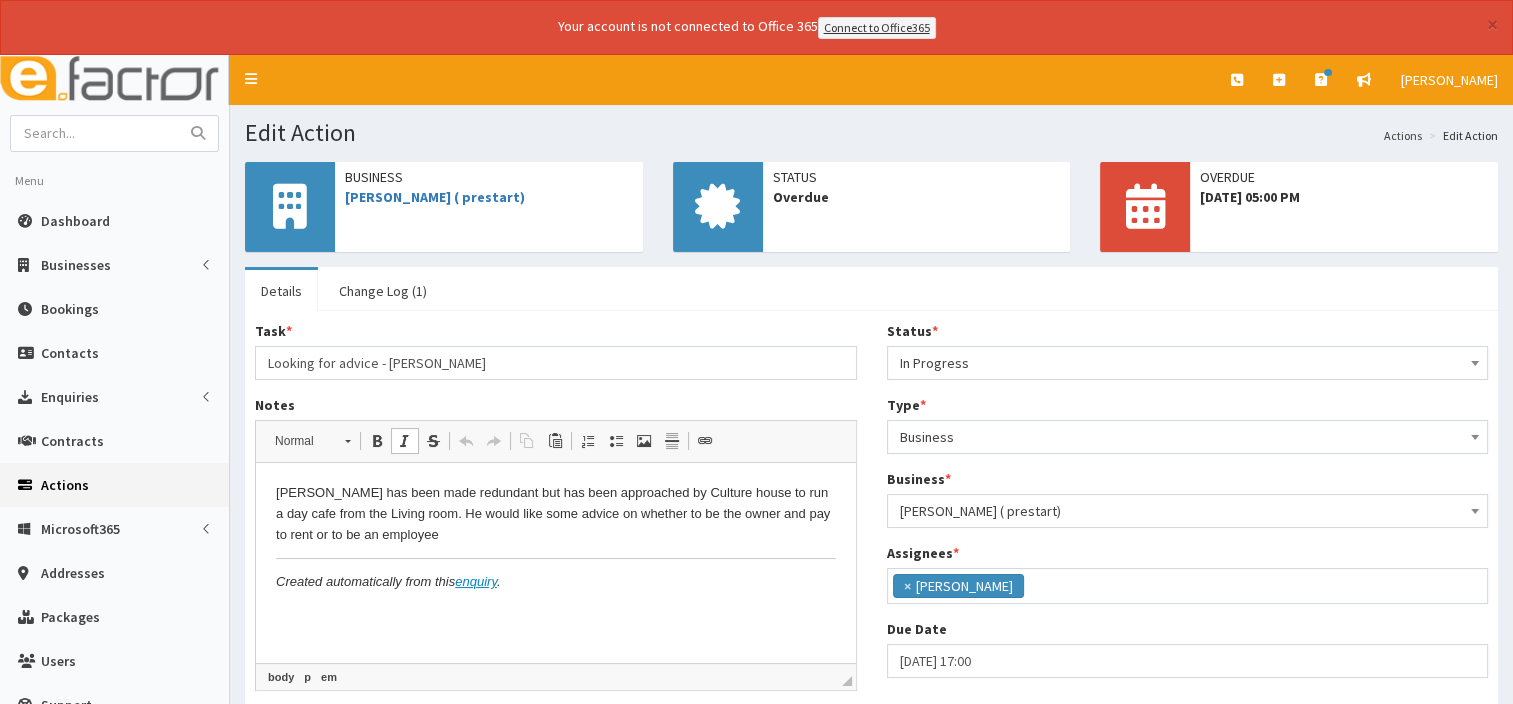 click on "Jon has been made redundant but has been approached by Culture house to run a day cafe from the Living room. He would like some advice on whether to be the owner and pay to rent or to be an employee Created automatically from this  enquiry ." at bounding box center (556, 538) 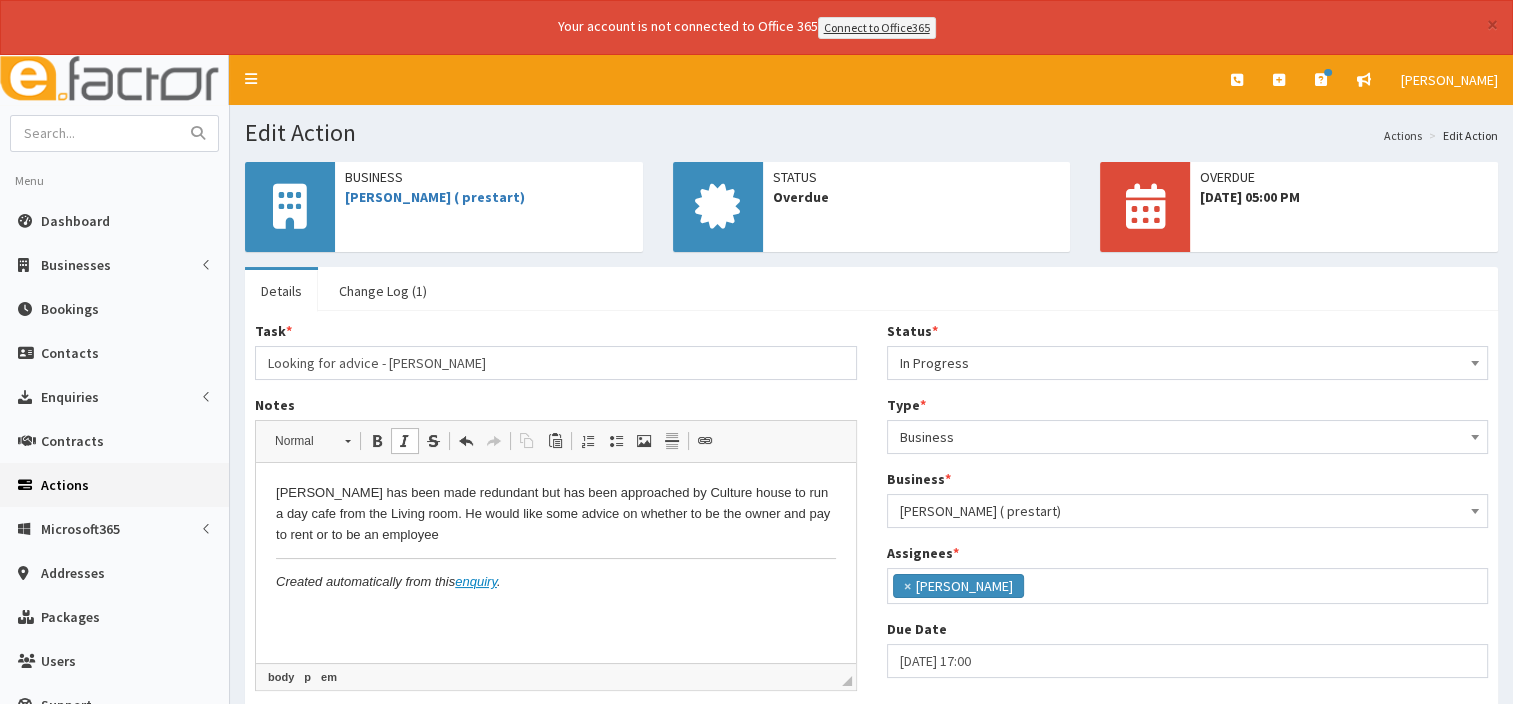 type 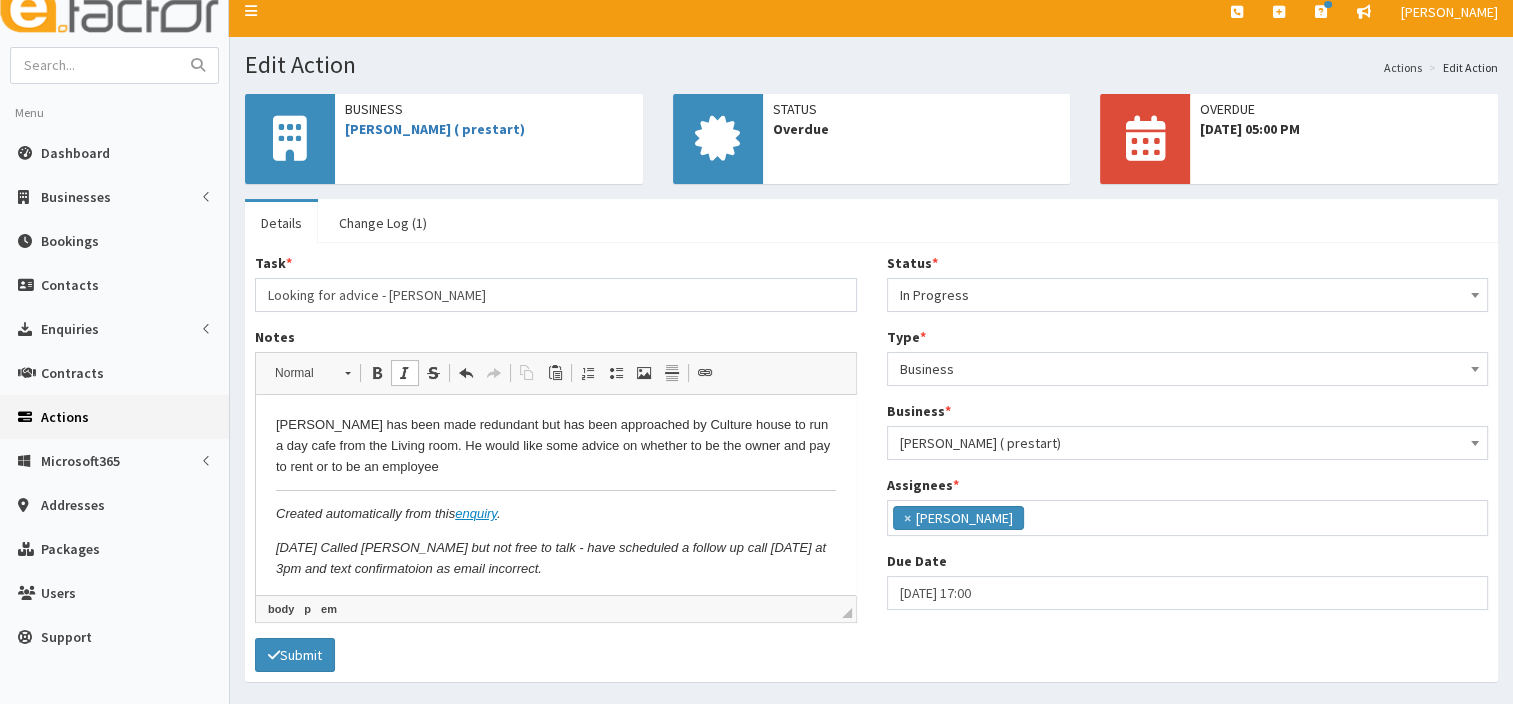 scroll, scrollTop: 129, scrollLeft: 0, axis: vertical 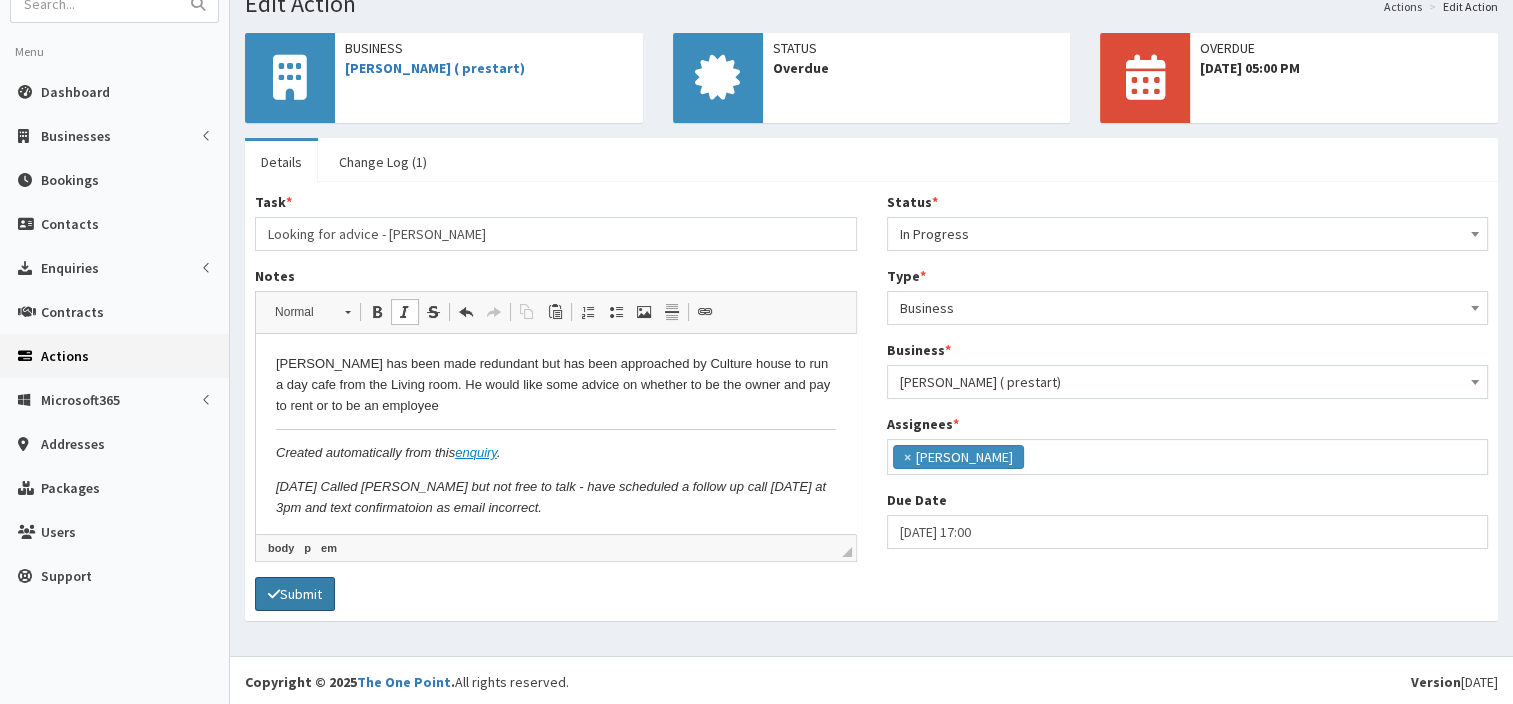 click on "Submit" at bounding box center [295, 594] 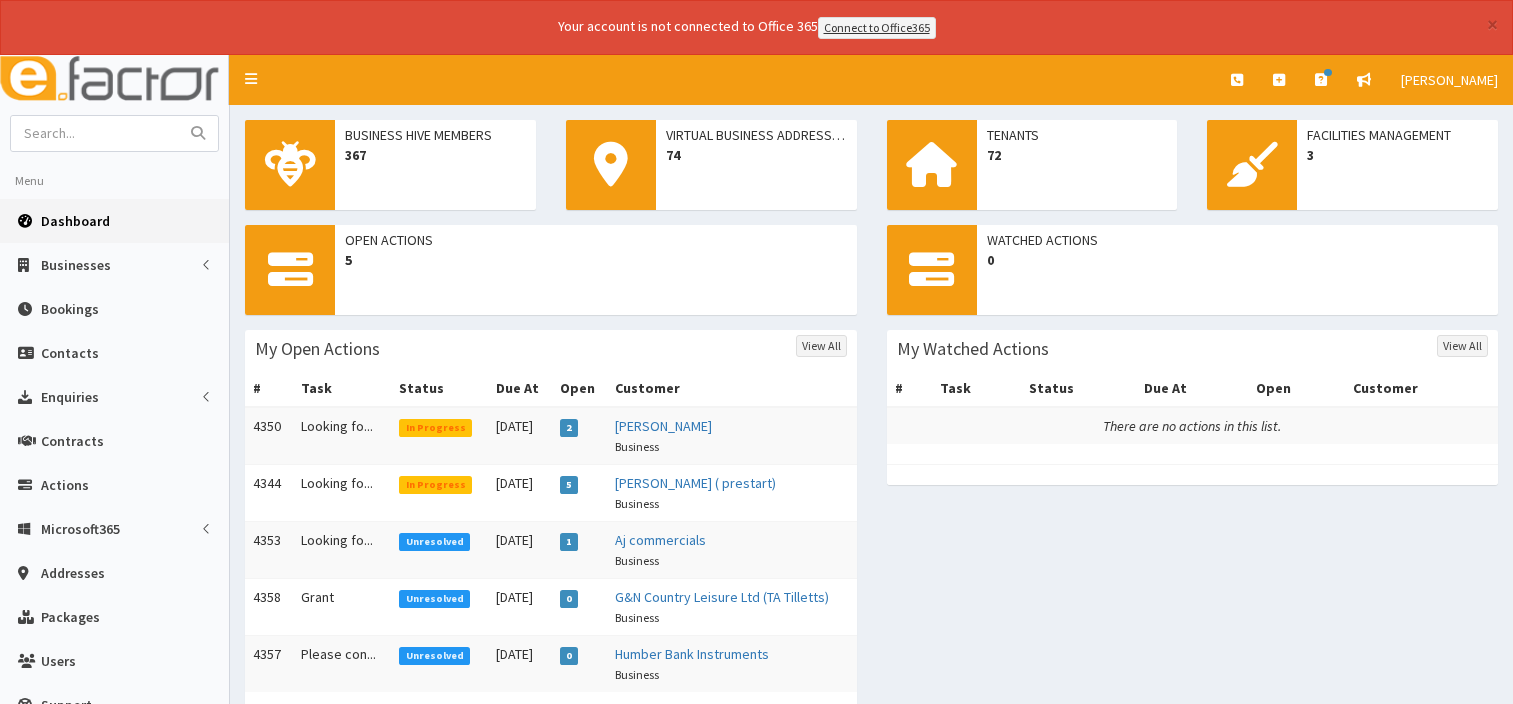 scroll, scrollTop: 0, scrollLeft: 0, axis: both 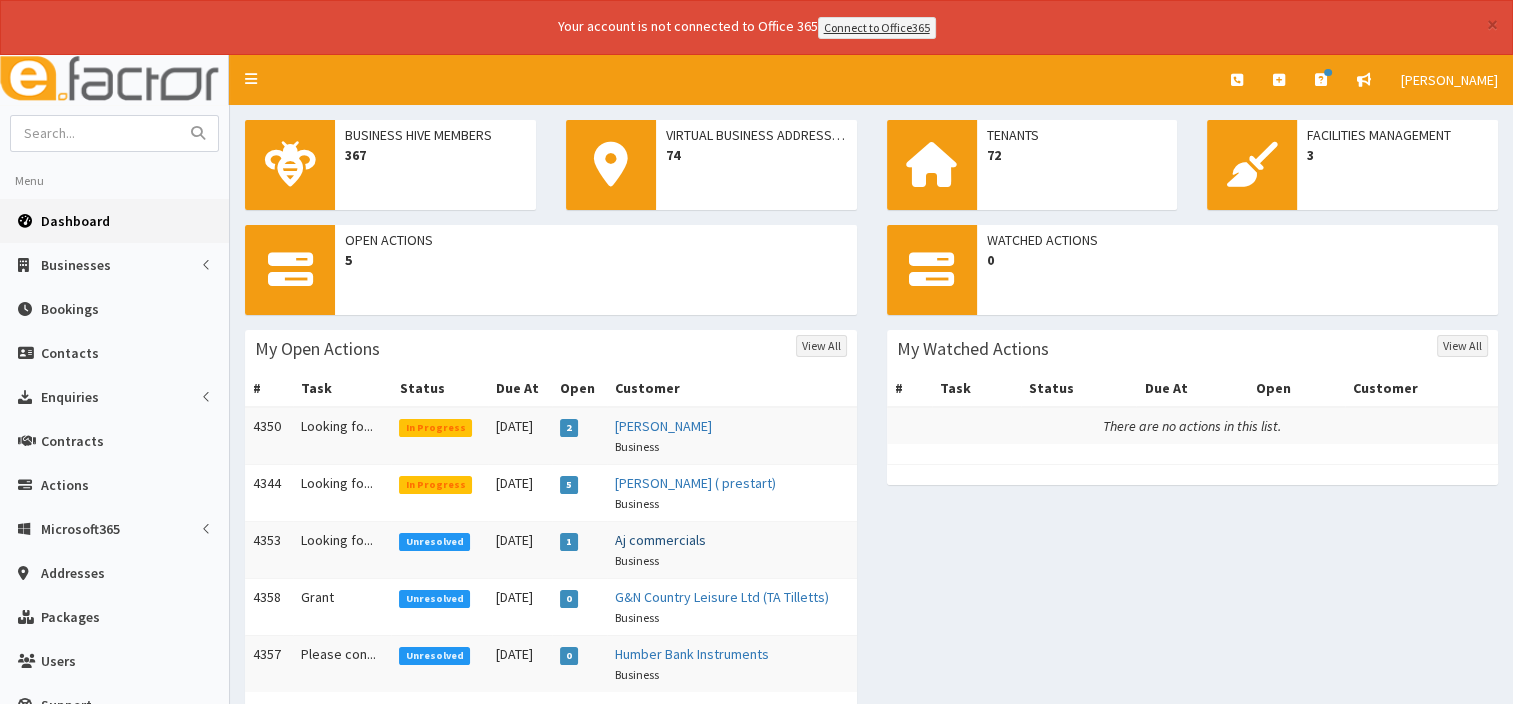 click on "Aj commercials" at bounding box center [660, 540] 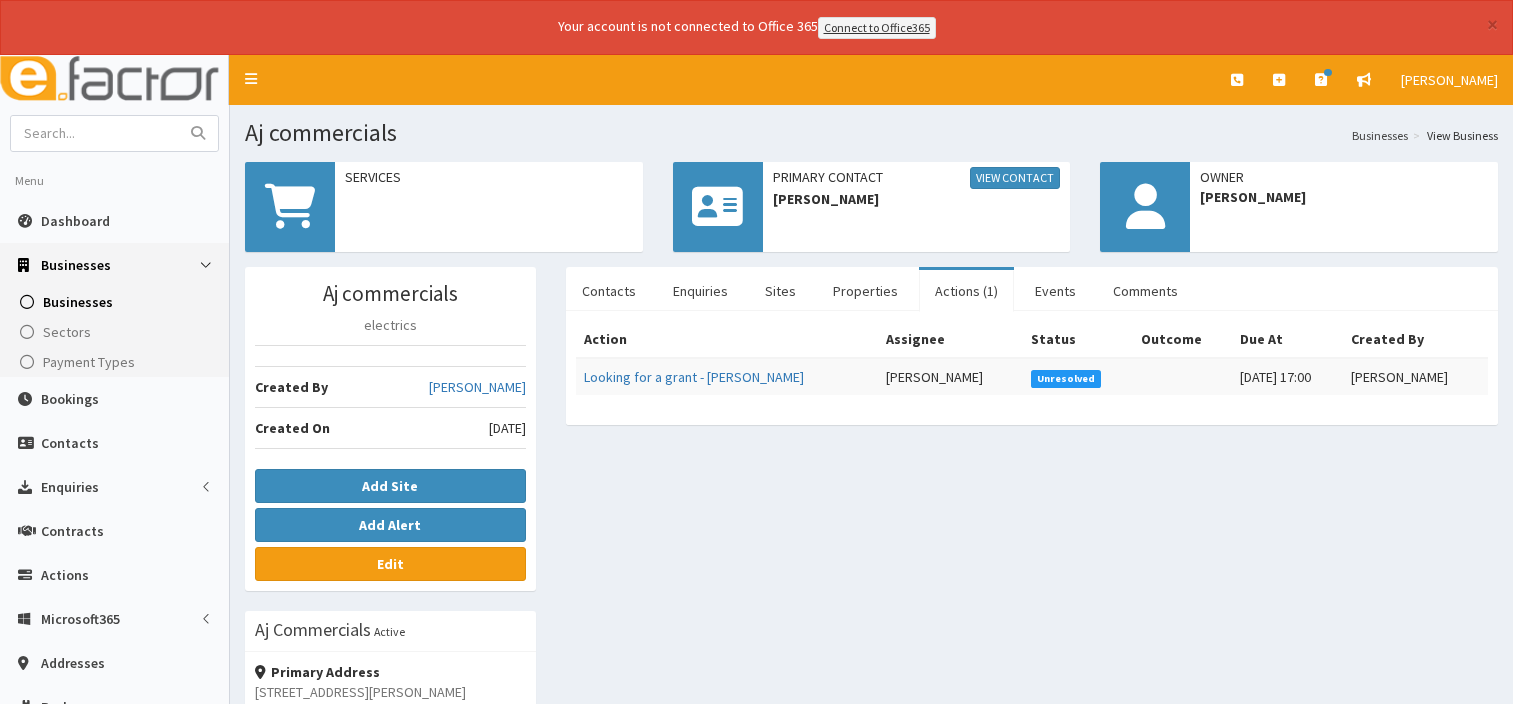 scroll, scrollTop: 0, scrollLeft: 0, axis: both 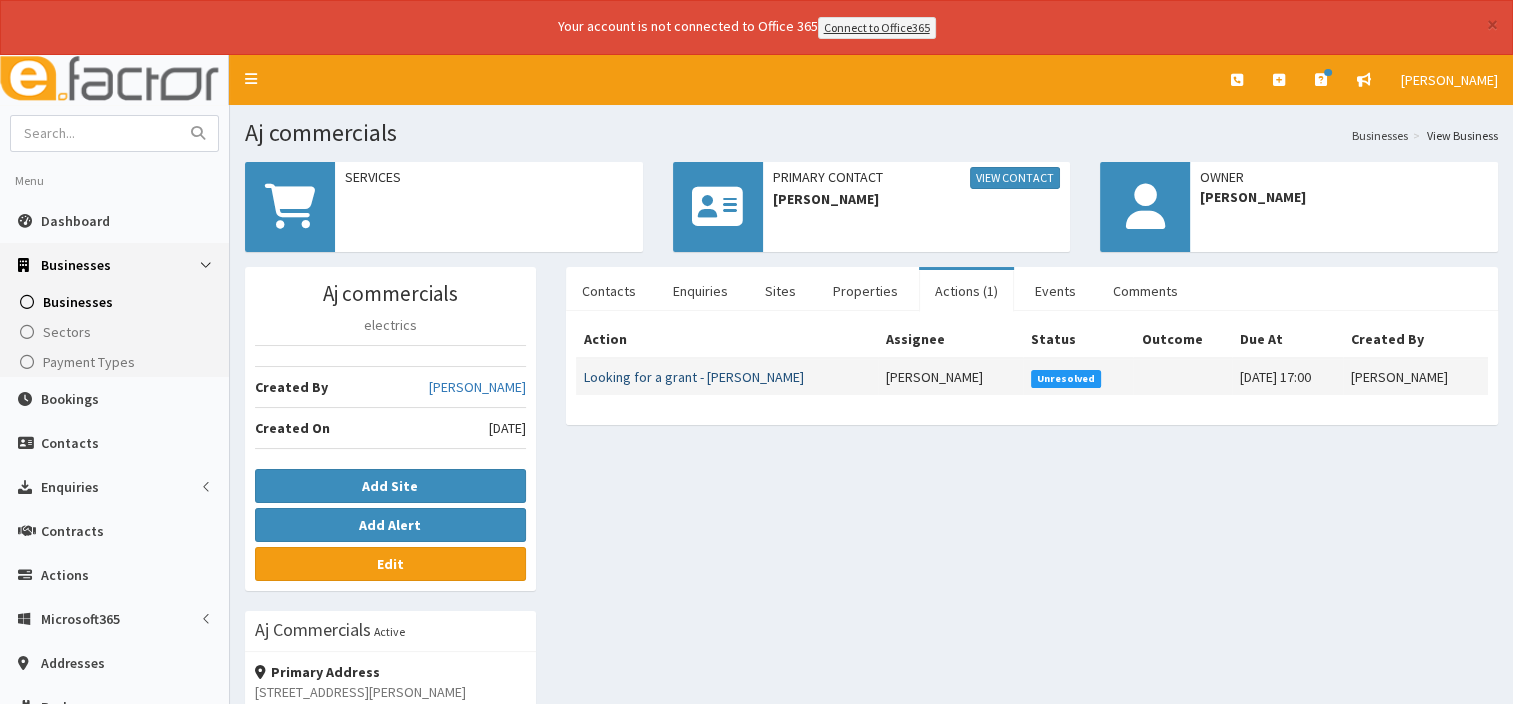click on "Looking for a grant - [PERSON_NAME]" at bounding box center [694, 377] 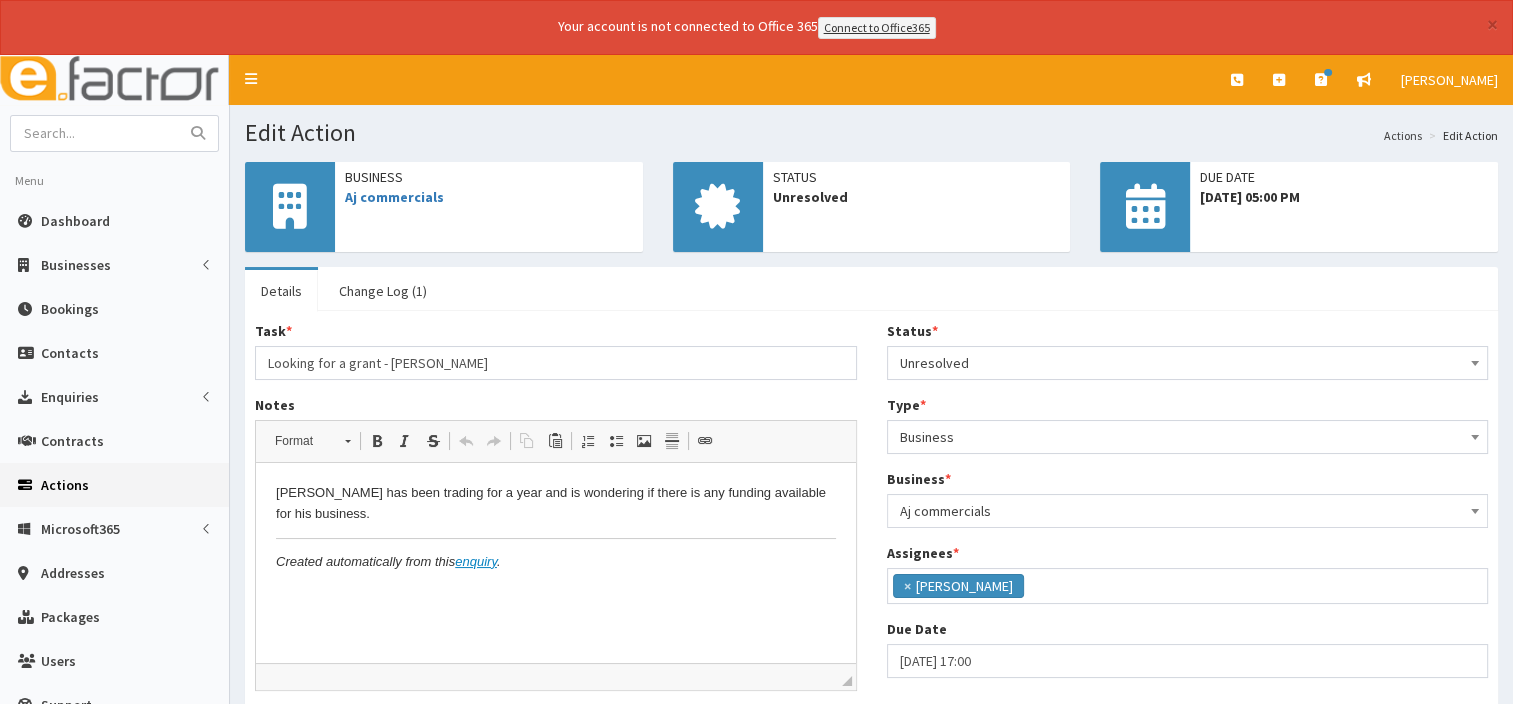 scroll, scrollTop: 0, scrollLeft: 0, axis: both 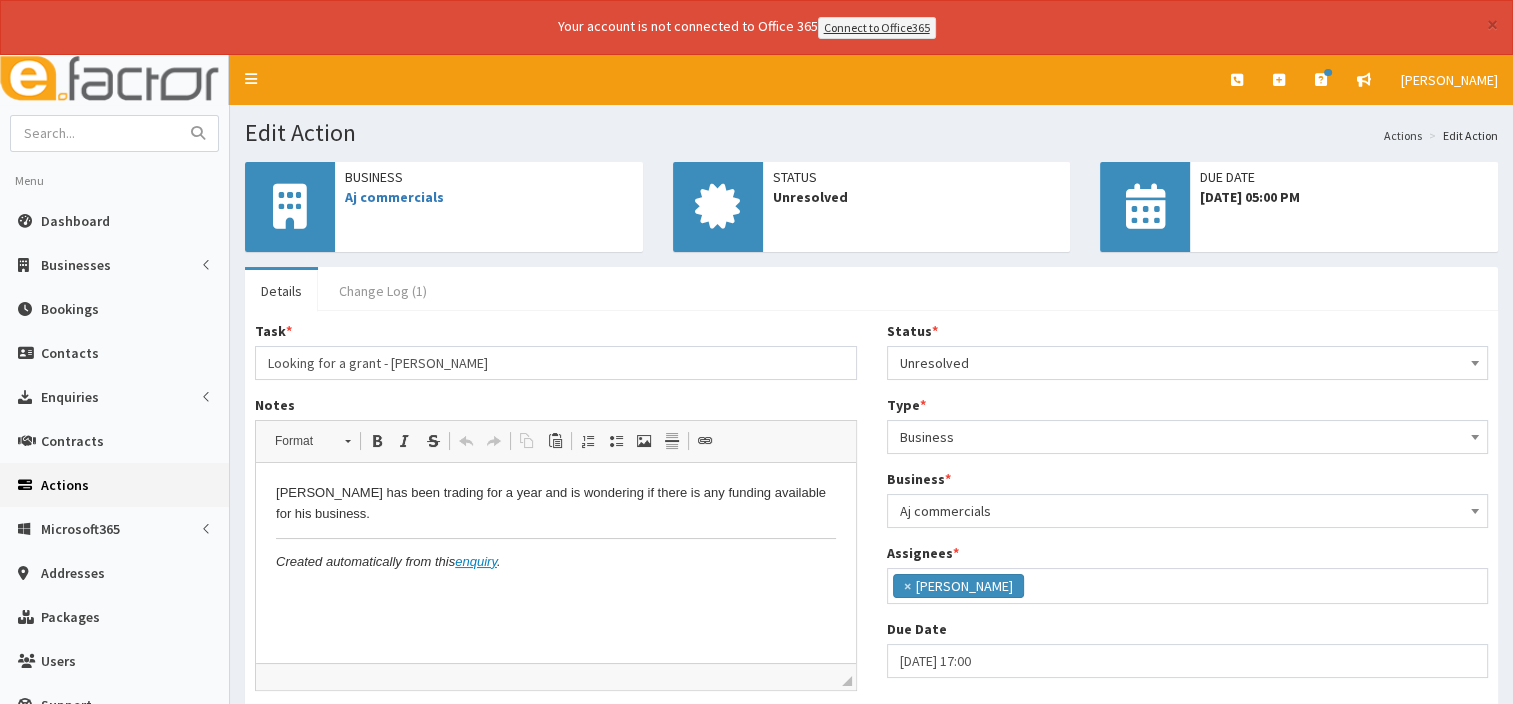 click on "Change Log (1)" at bounding box center (383, 291) 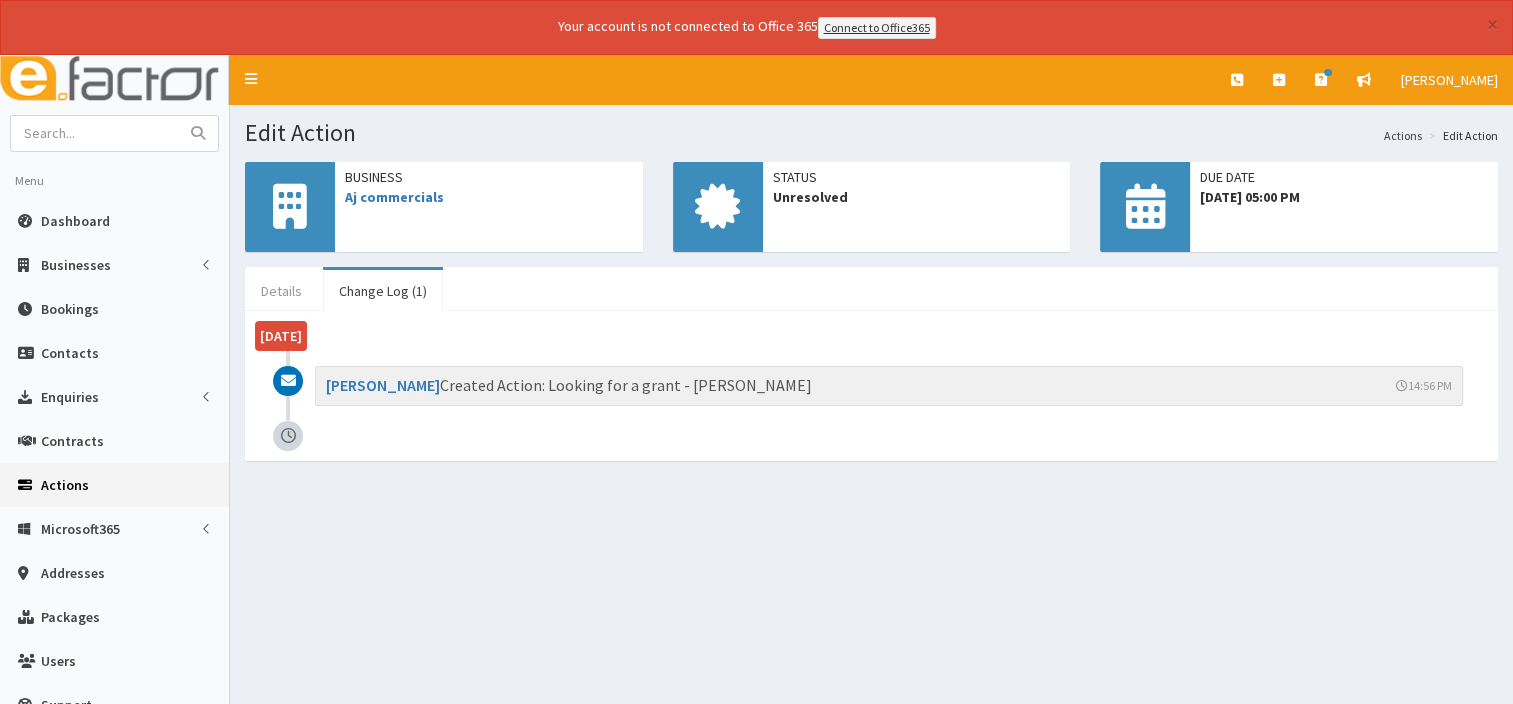 click on "Details" at bounding box center [281, 291] 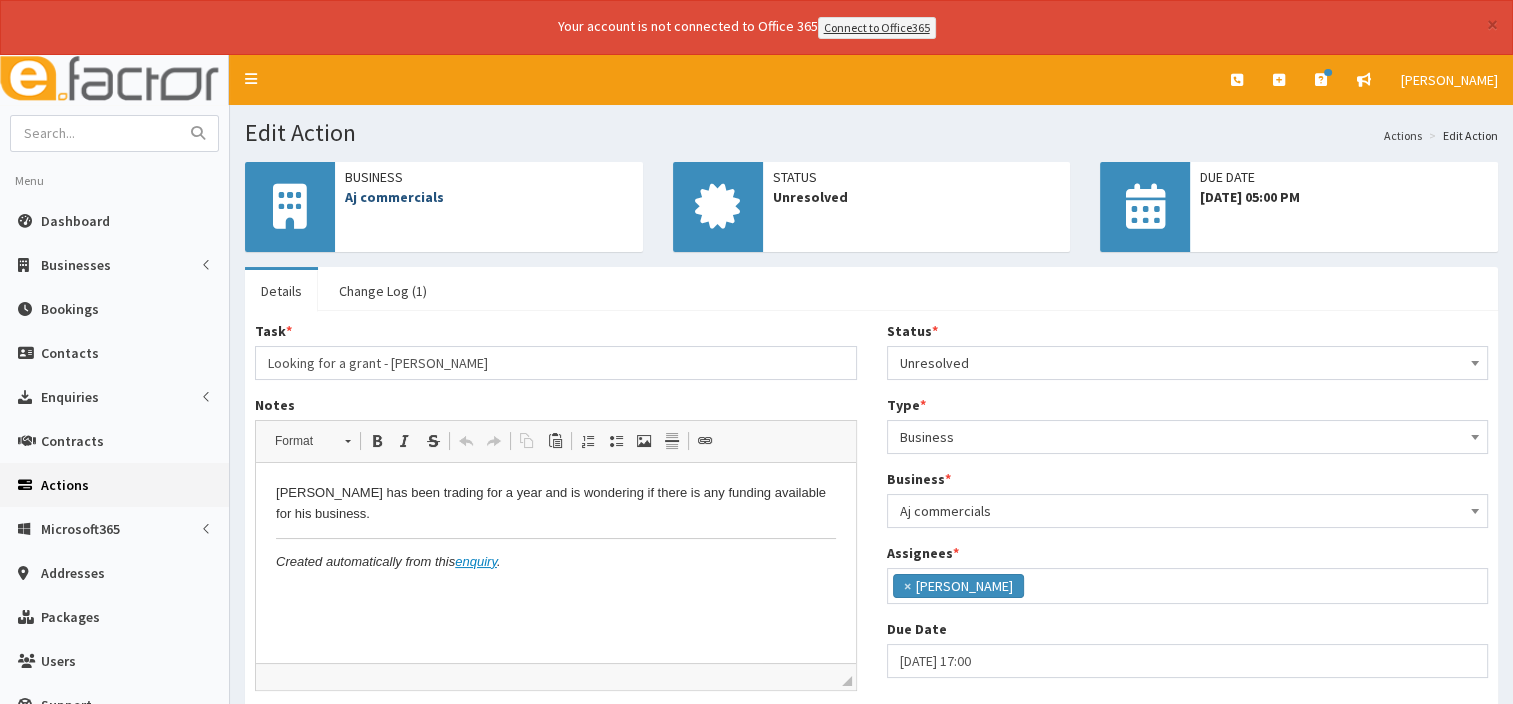 click on "Aj commercials" at bounding box center [394, 197] 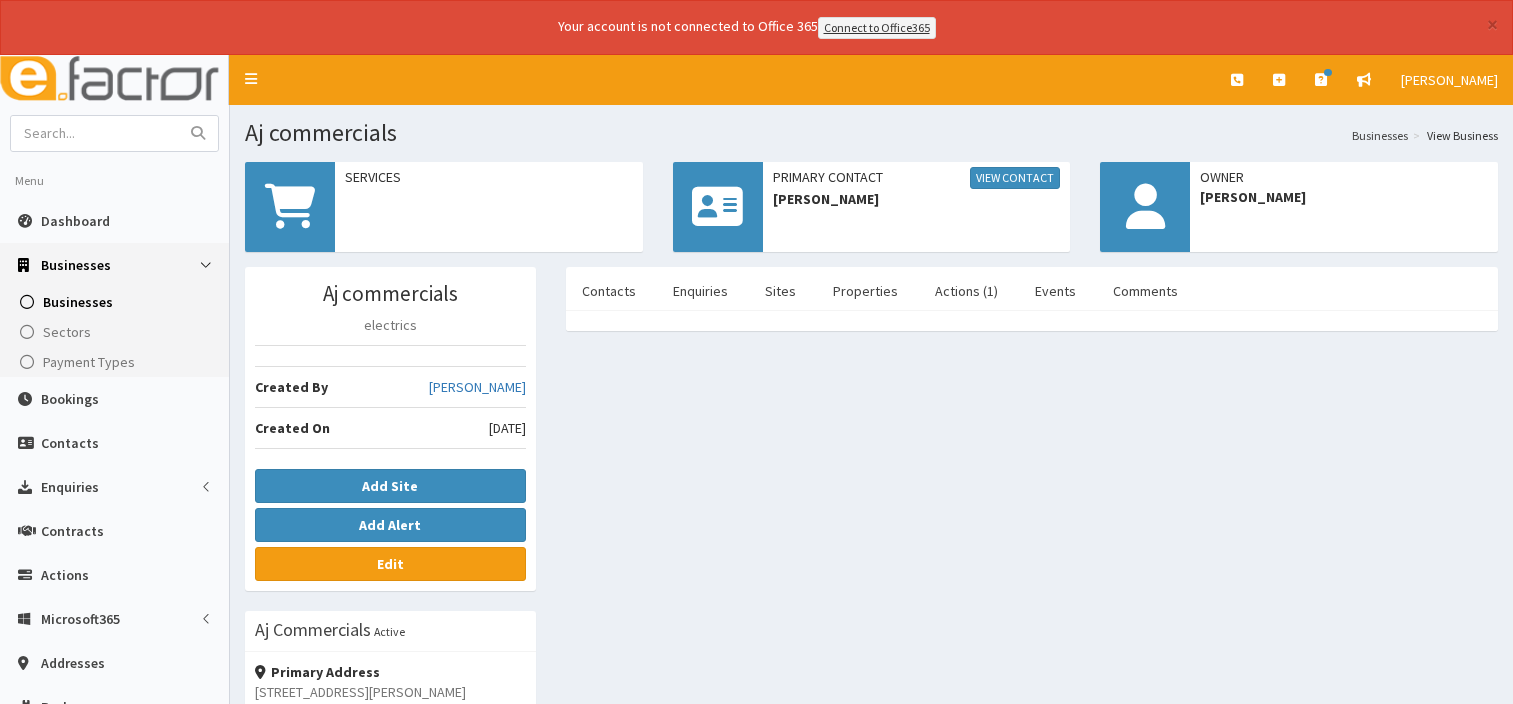 scroll, scrollTop: 0, scrollLeft: 0, axis: both 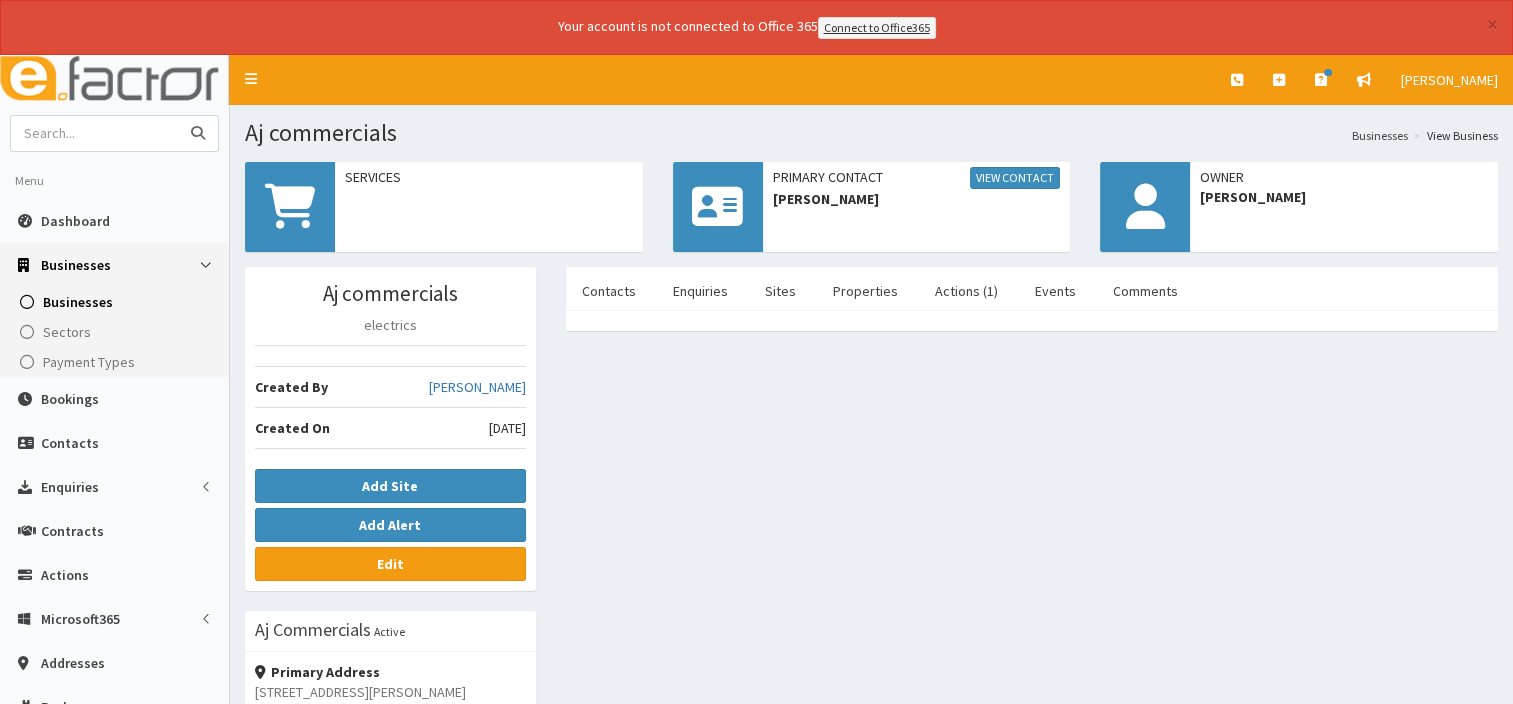 click at bounding box center (95, 133) 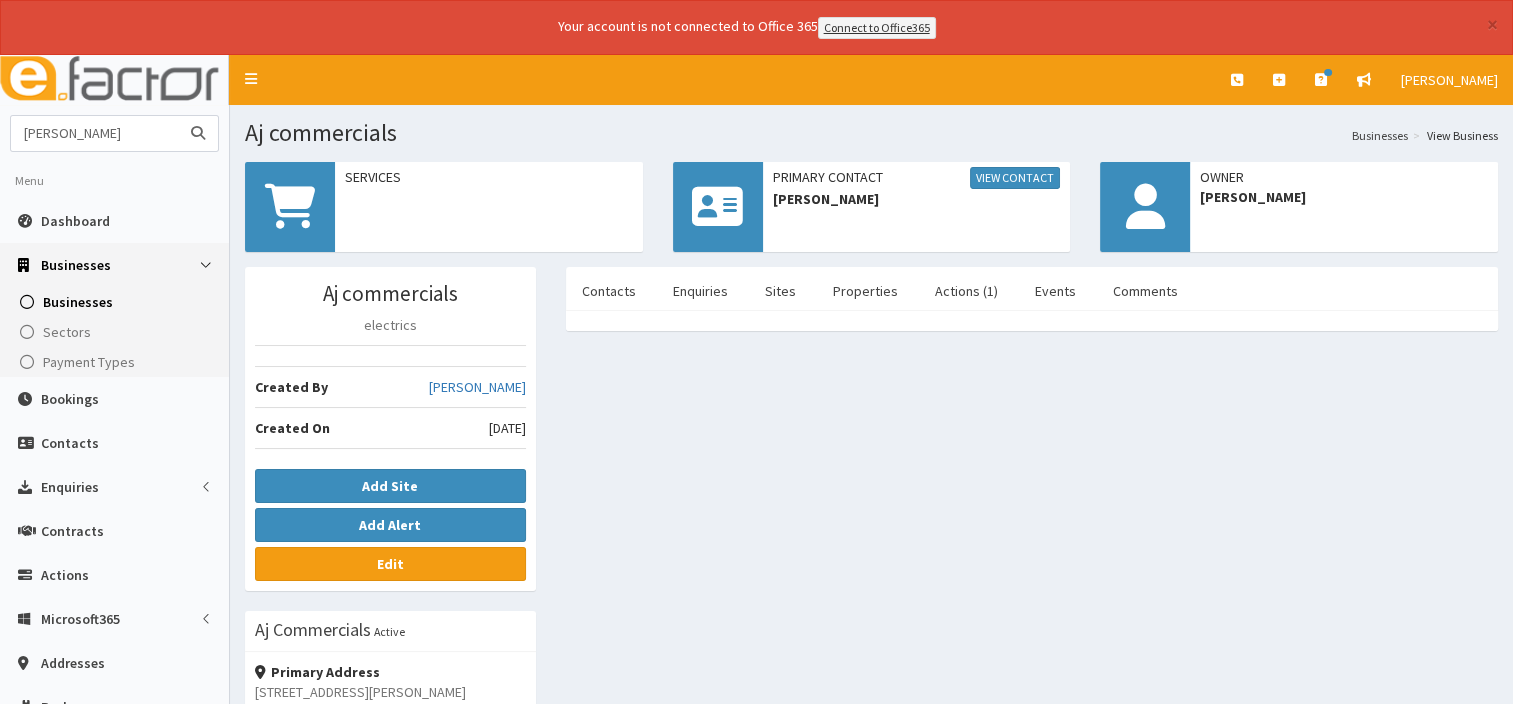 type on "[PERSON_NAME]" 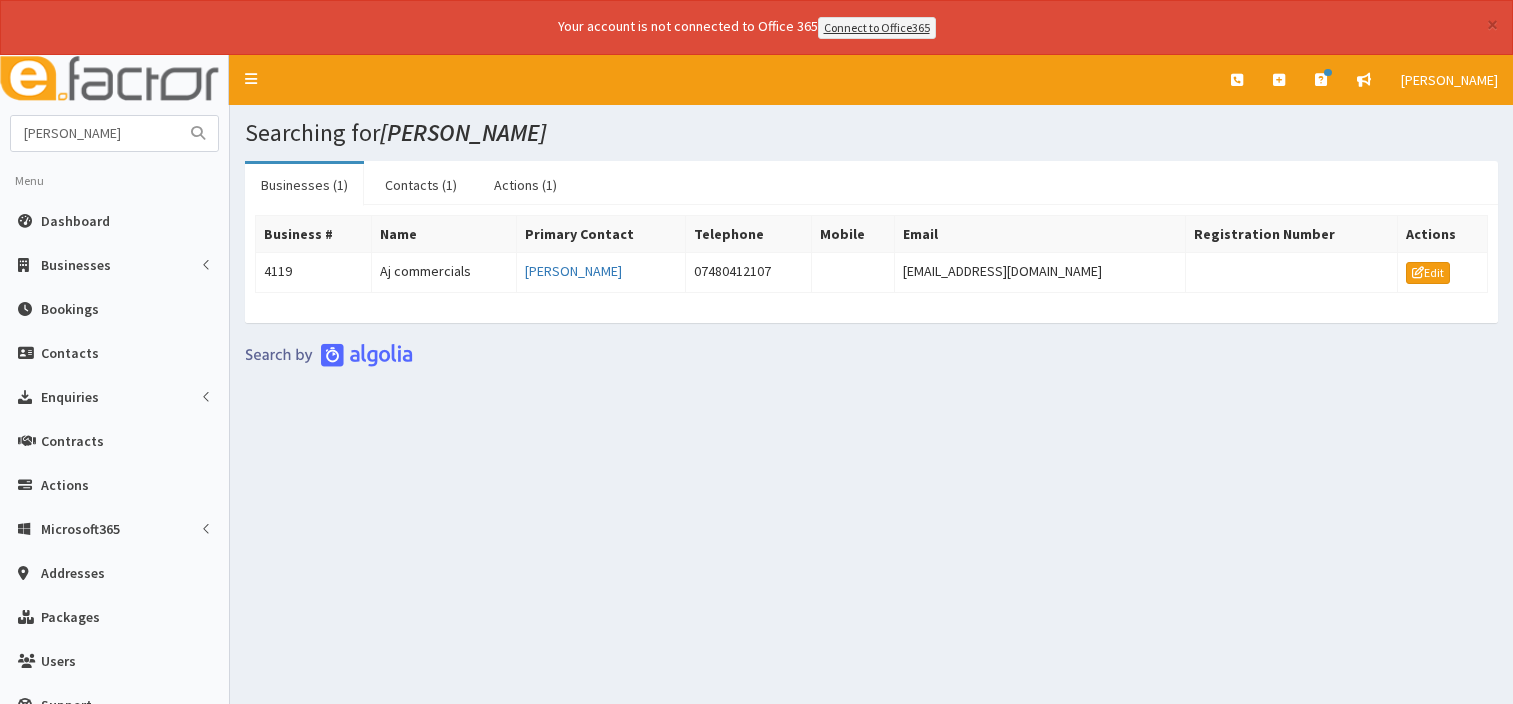 scroll, scrollTop: 0, scrollLeft: 0, axis: both 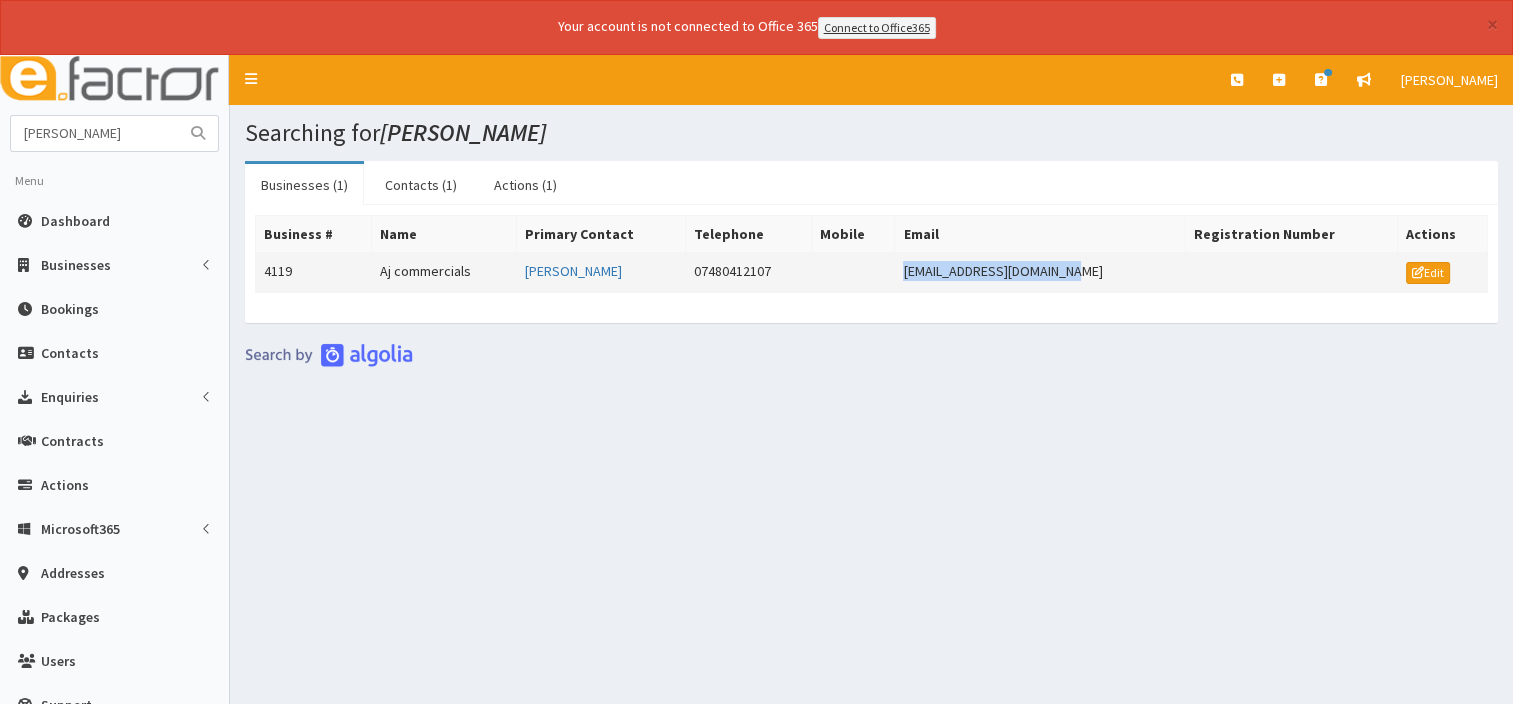 drag, startPoint x: 918, startPoint y: 271, endPoint x: 1092, endPoint y: 272, distance: 174.00287 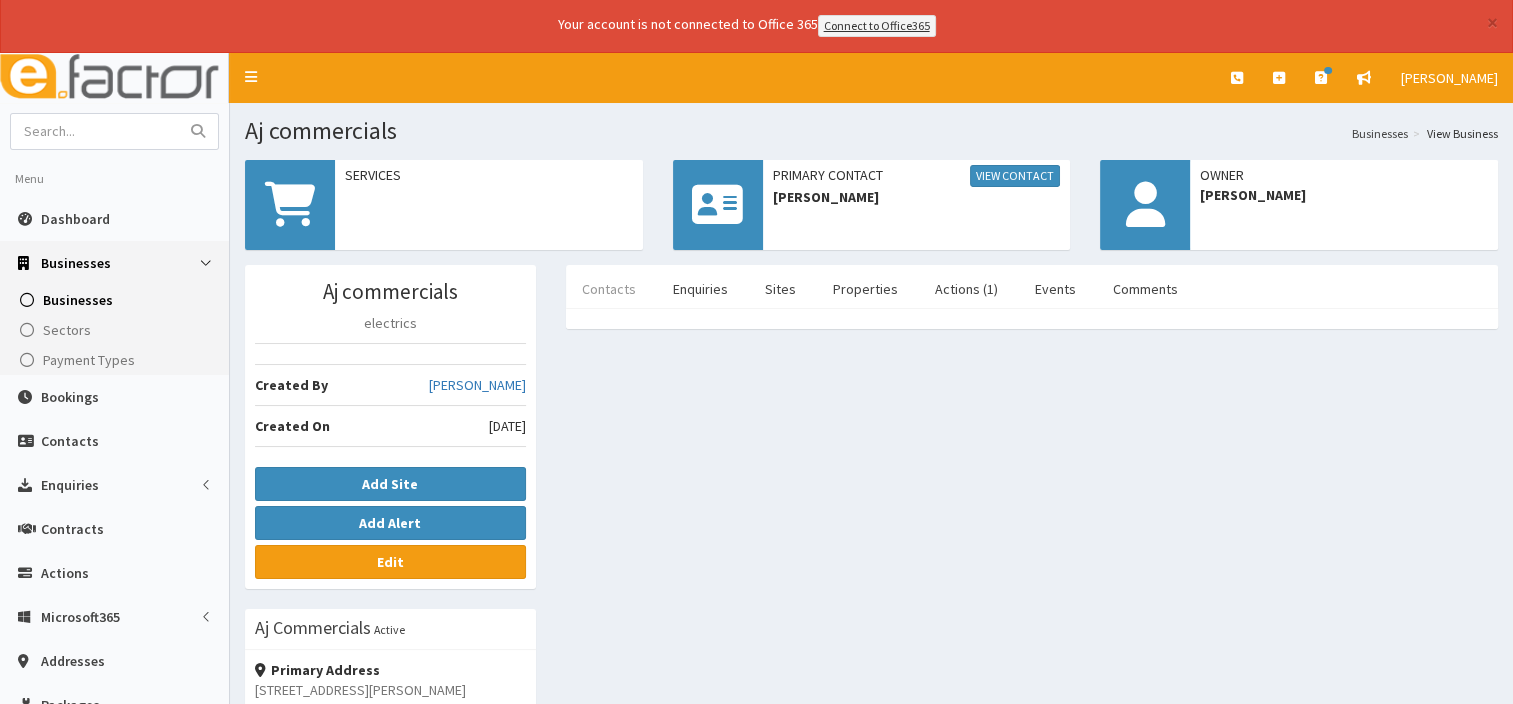 scroll, scrollTop: 0, scrollLeft: 0, axis: both 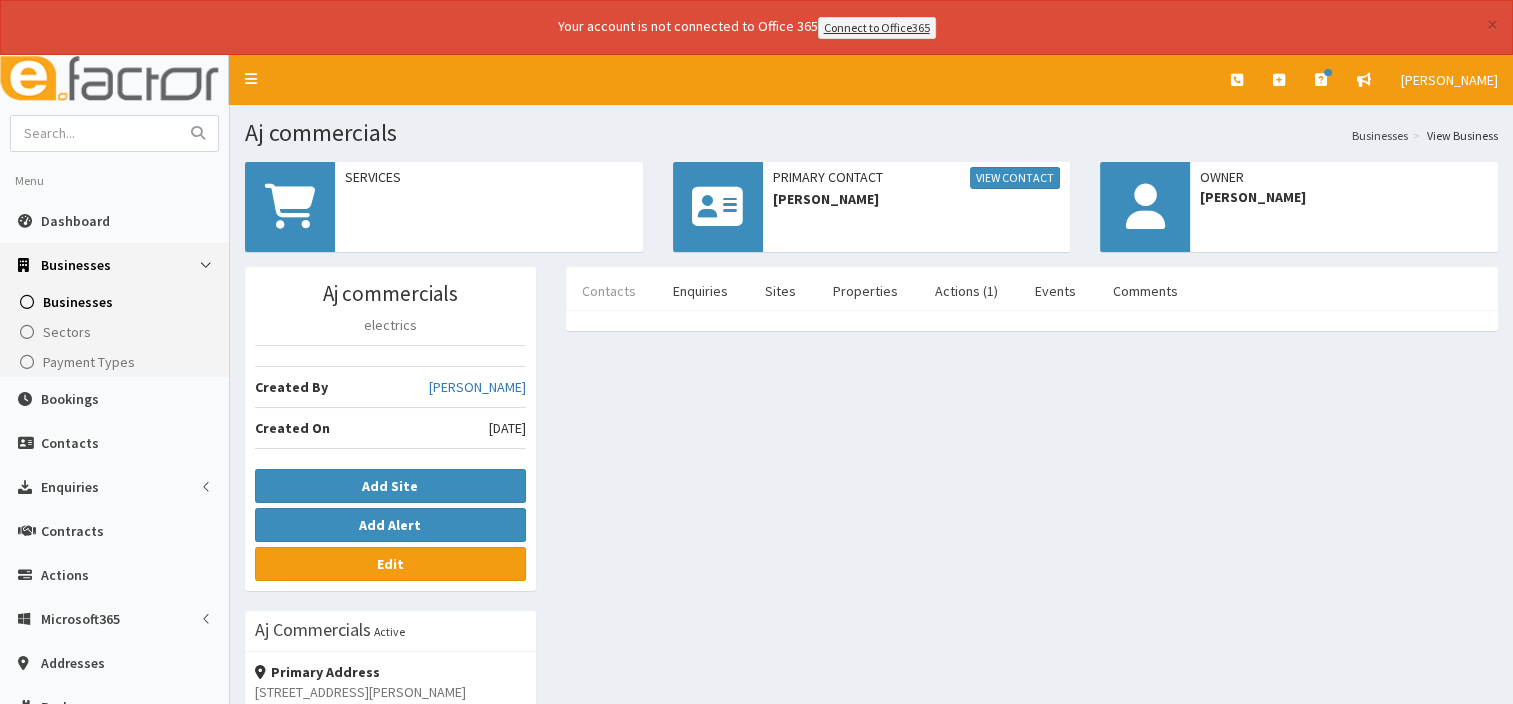 click on "Contacts" at bounding box center (609, 291) 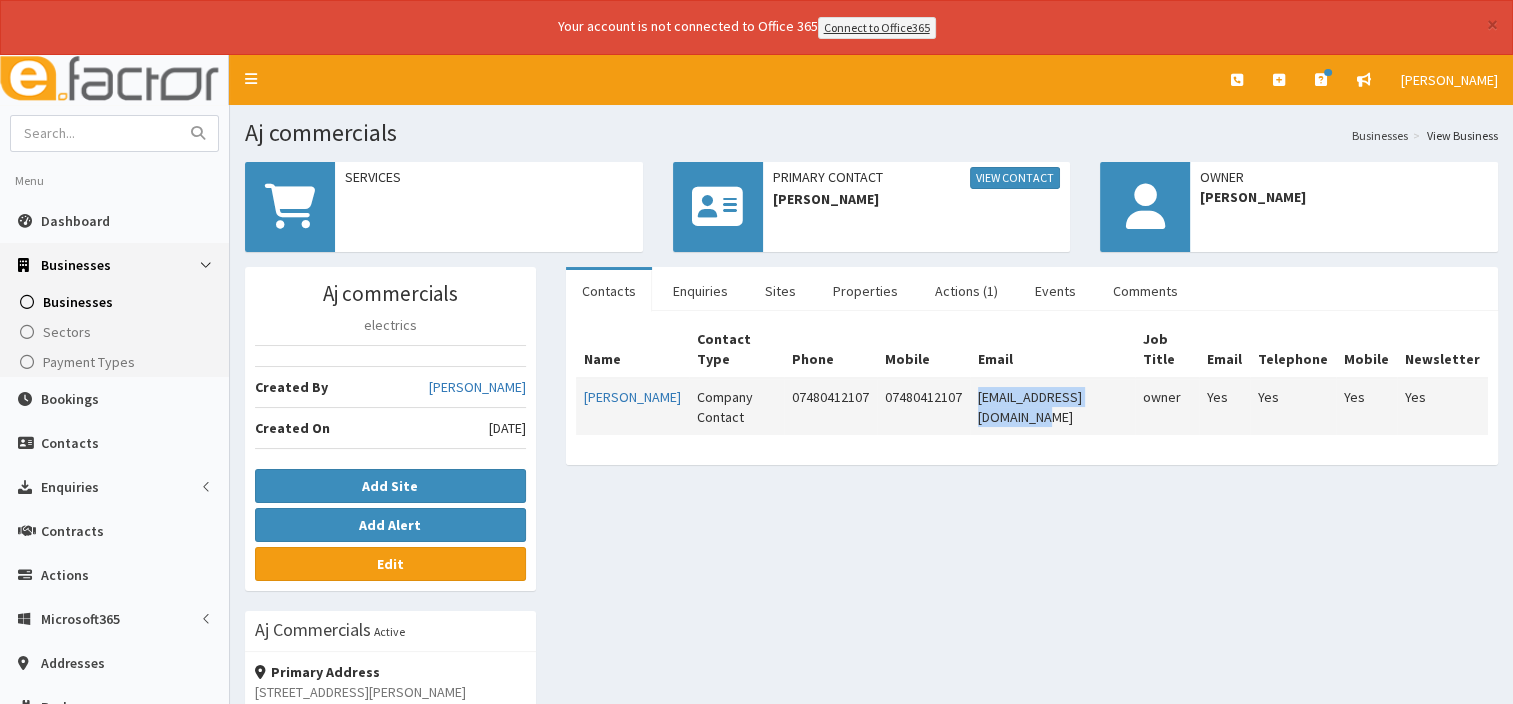 drag, startPoint x: 970, startPoint y: 394, endPoint x: 1142, endPoint y: 393, distance: 172.00291 